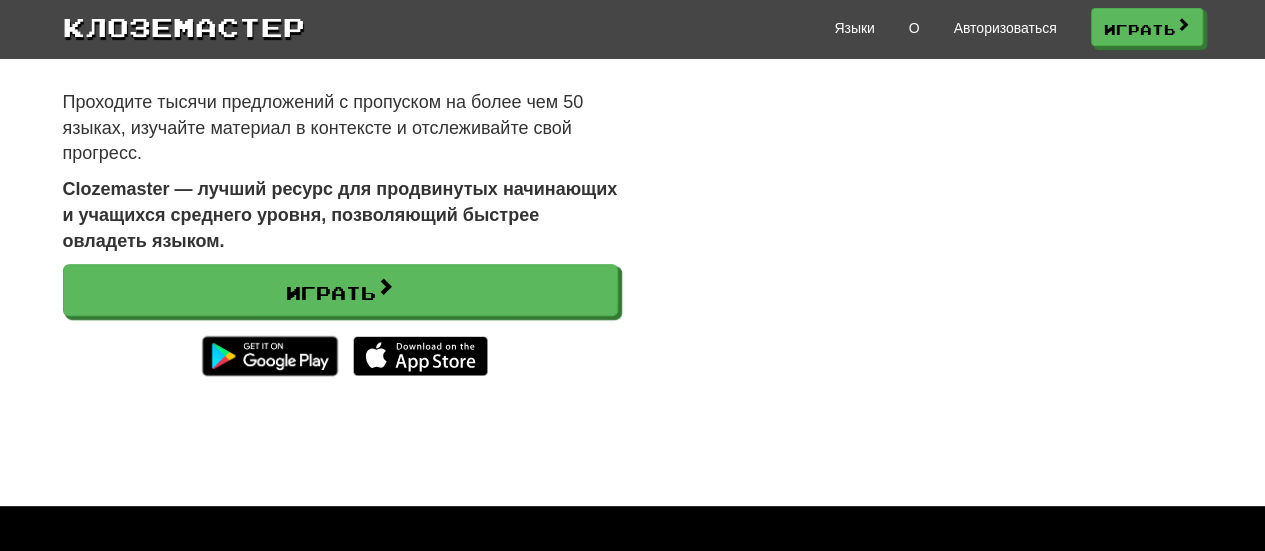 scroll, scrollTop: 226, scrollLeft: 0, axis: vertical 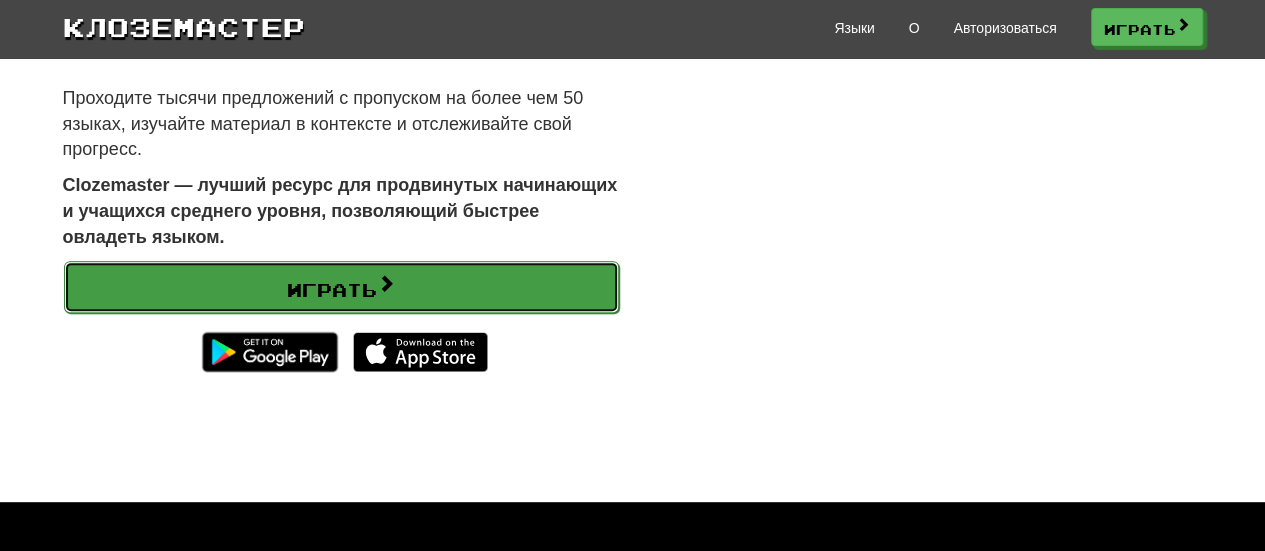 click on "Играть" at bounding box center (332, 290) 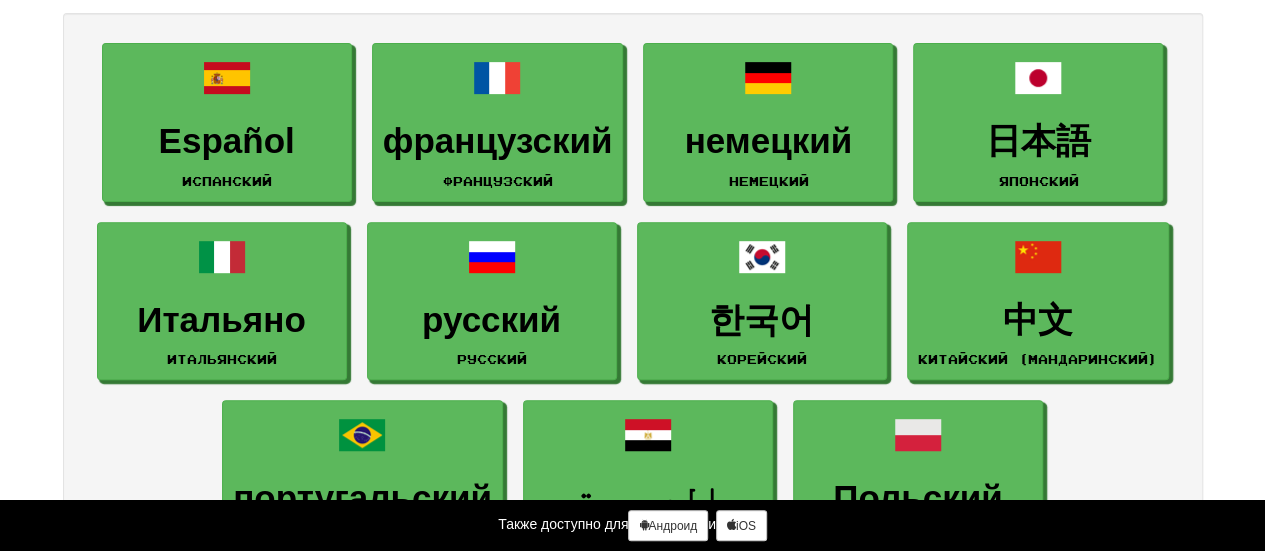 scroll, scrollTop: 0, scrollLeft: 0, axis: both 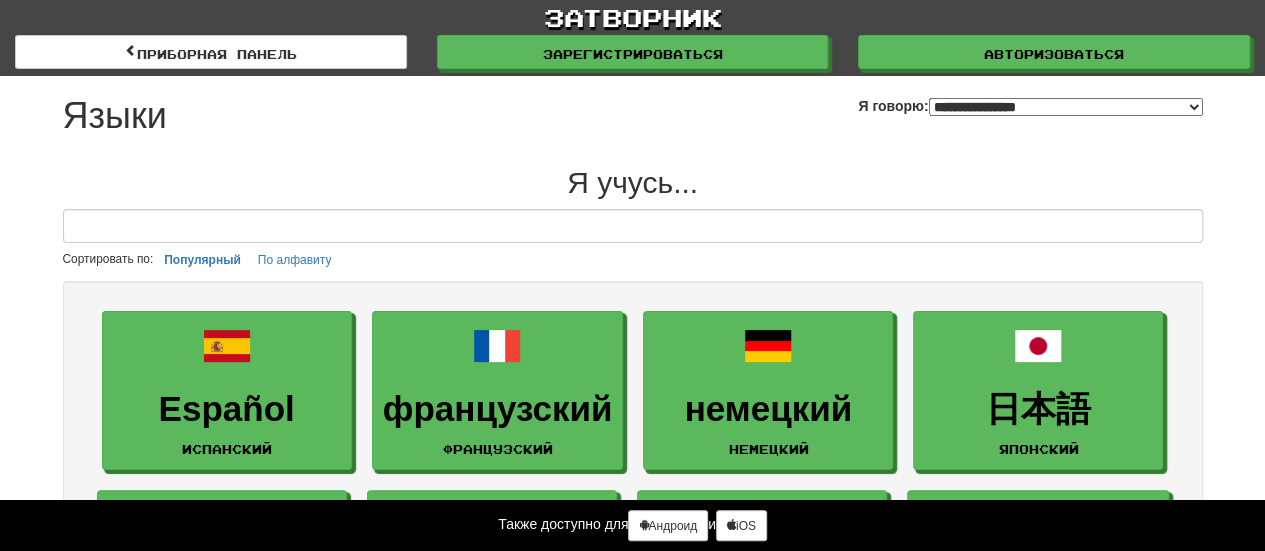 click on "**********" at bounding box center [1066, 107] 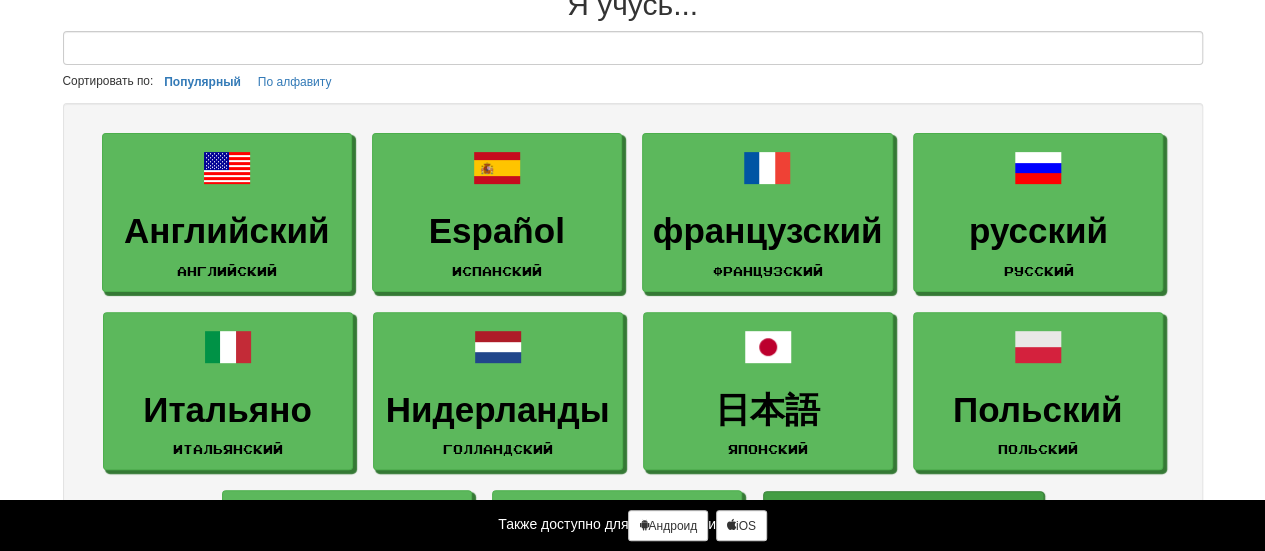 scroll, scrollTop: 0, scrollLeft: 0, axis: both 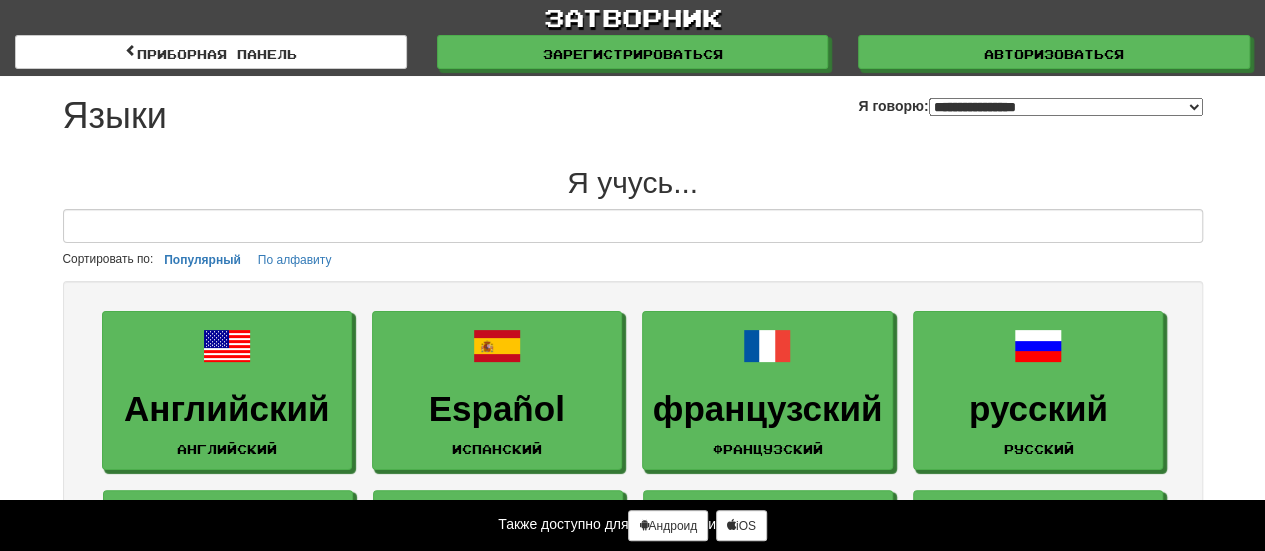 click on "**********" at bounding box center (1066, 107) 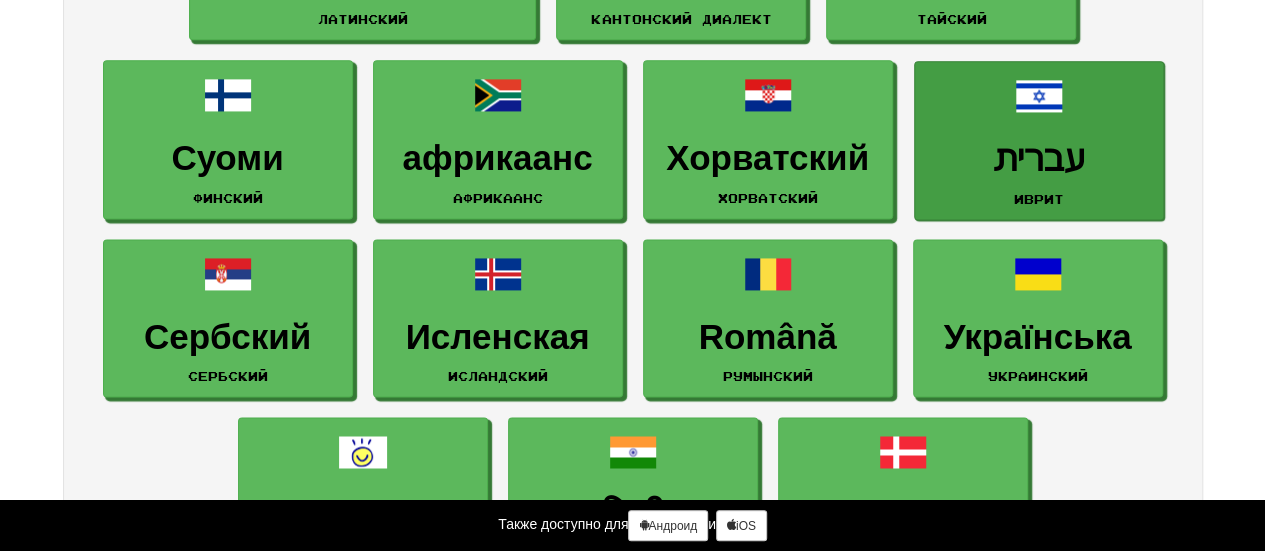 scroll, scrollTop: 1400, scrollLeft: 0, axis: vertical 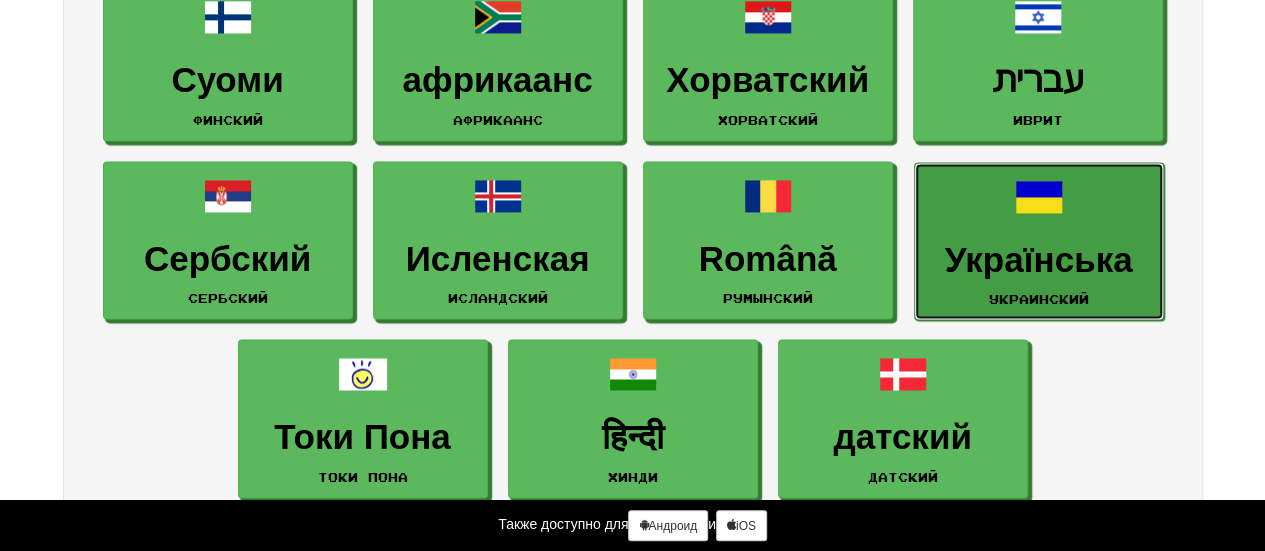 click on "Українська" at bounding box center [1039, 259] 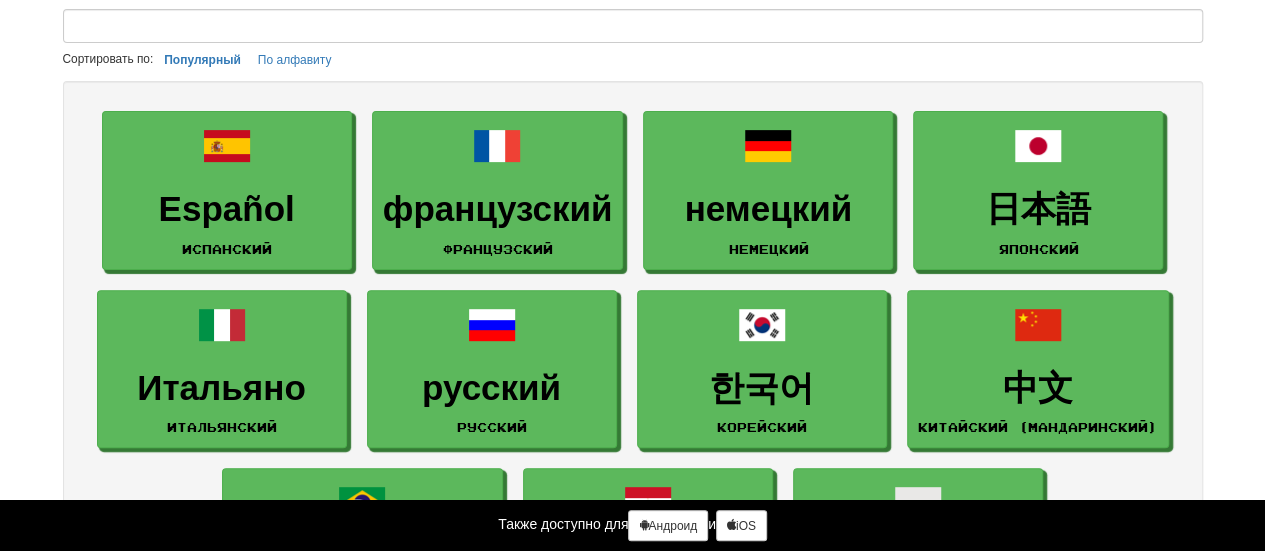 scroll, scrollTop: 0, scrollLeft: 0, axis: both 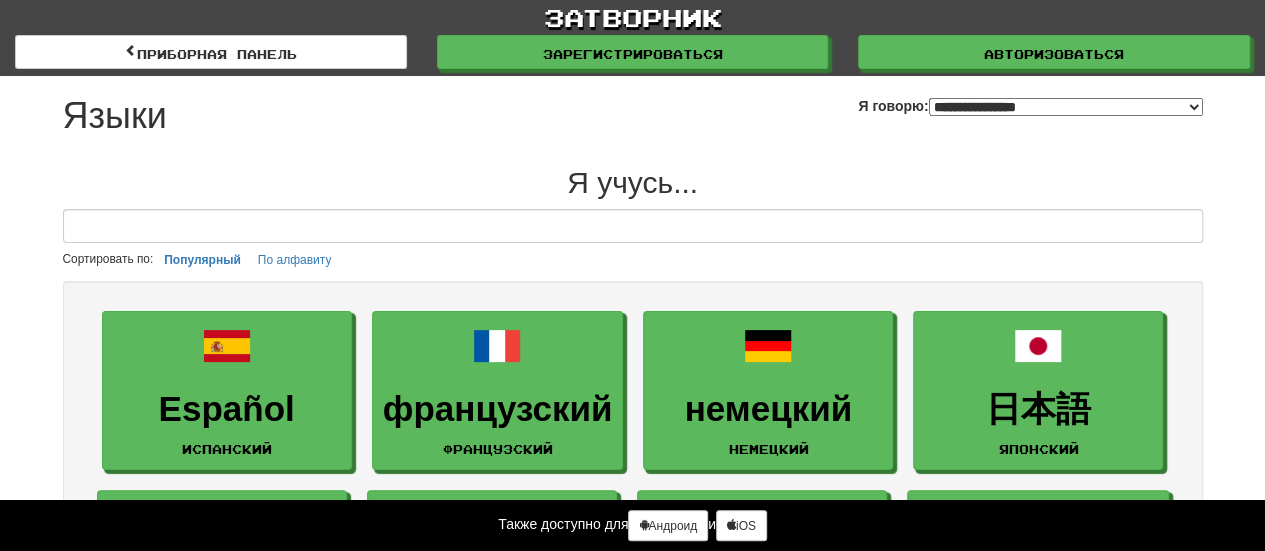 click on "**********" at bounding box center [1066, 107] 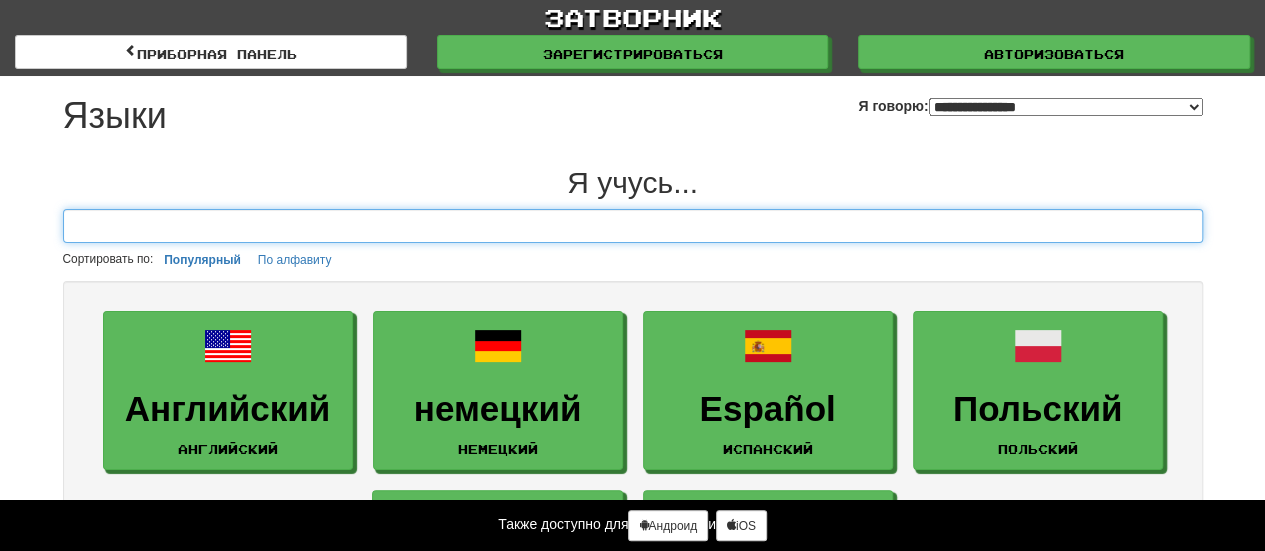 click at bounding box center [633, 226] 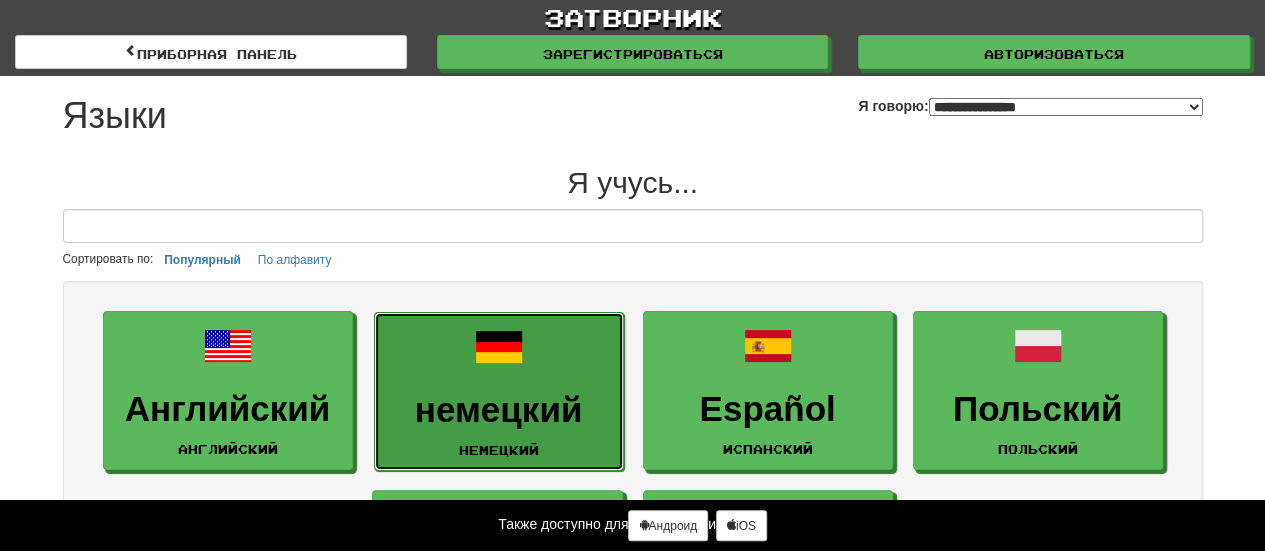click on "немецкий немецкий" at bounding box center [499, 391] 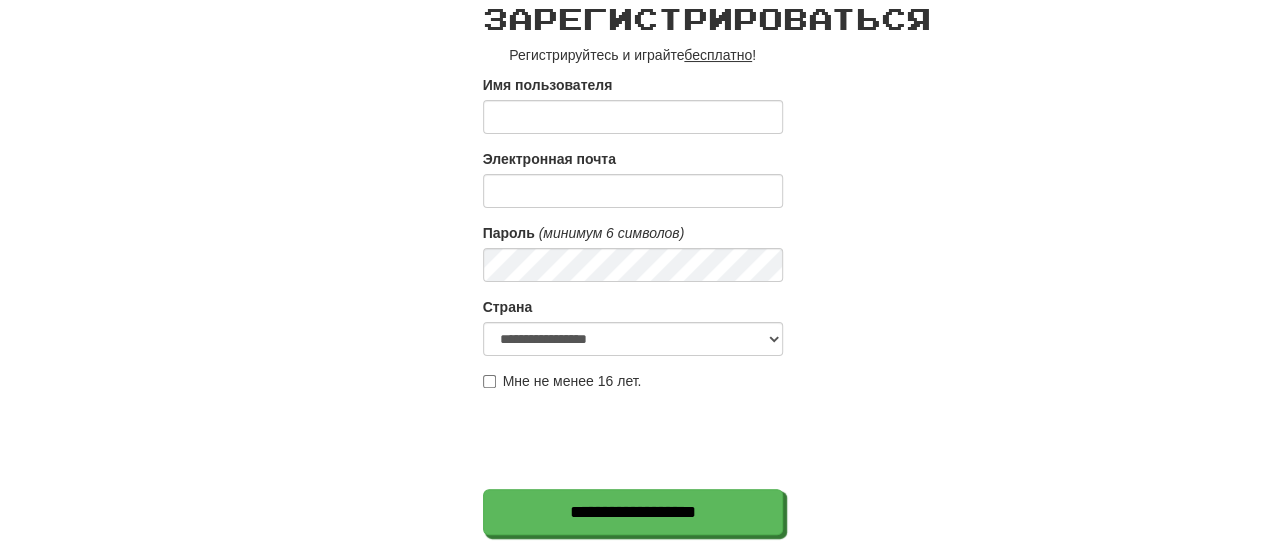 scroll, scrollTop: 0, scrollLeft: 0, axis: both 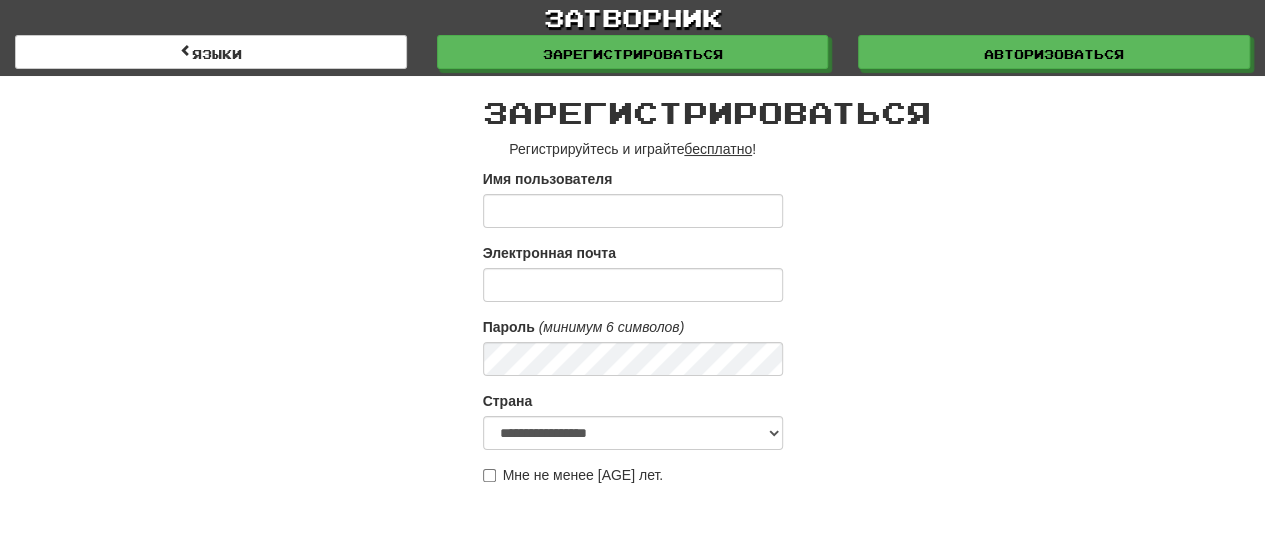 click on "Имя пользователя" at bounding box center (633, 211) 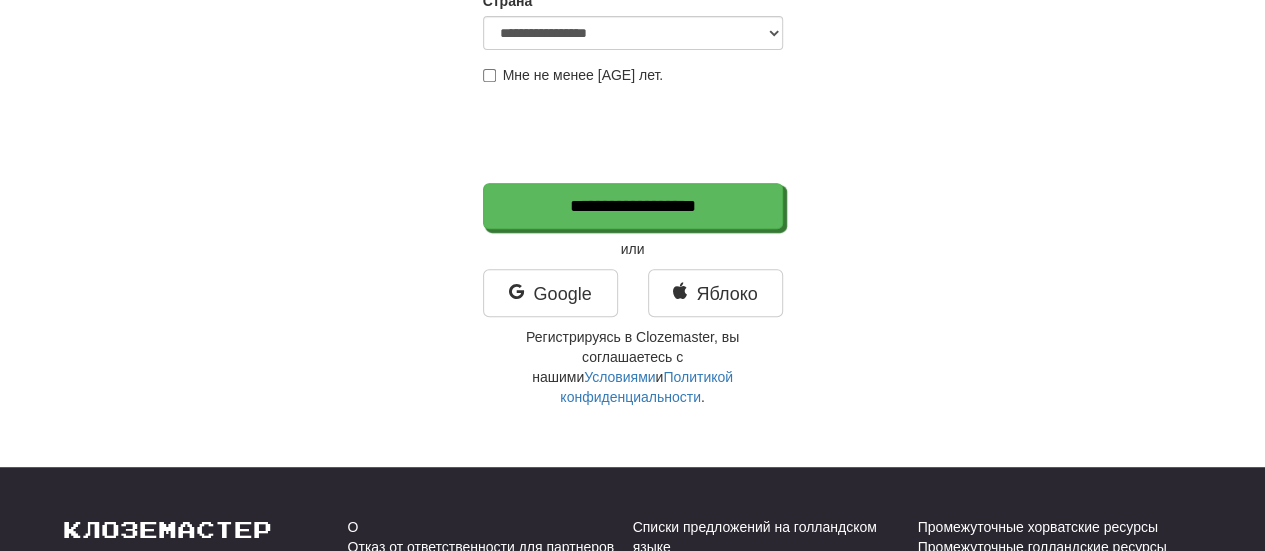 scroll, scrollTop: 0, scrollLeft: 0, axis: both 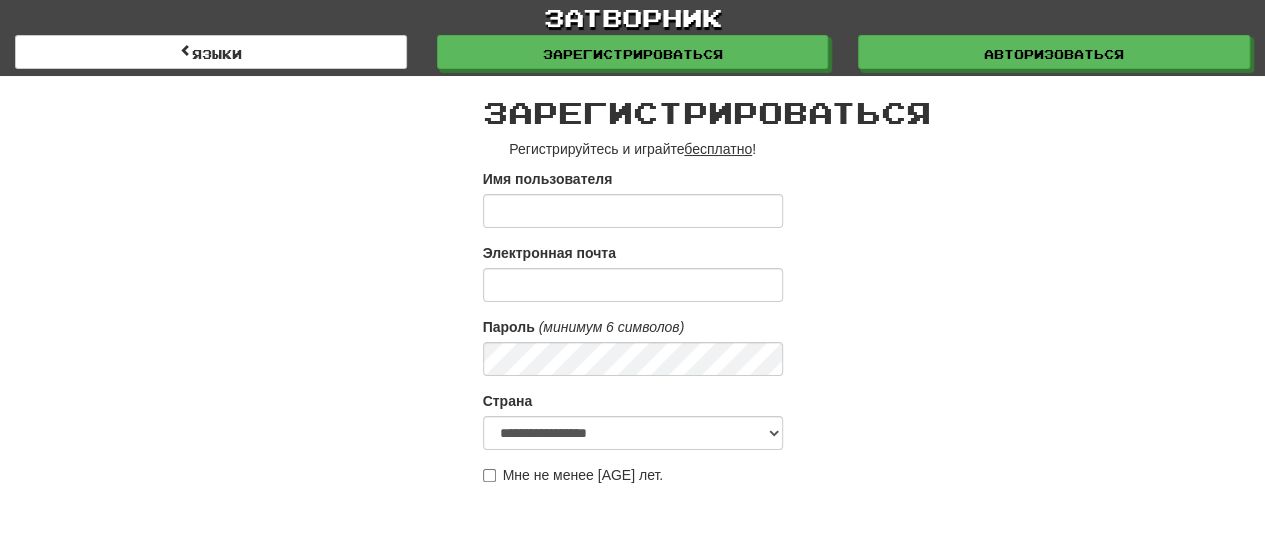 click on "Имя пользователя" at bounding box center (633, 211) 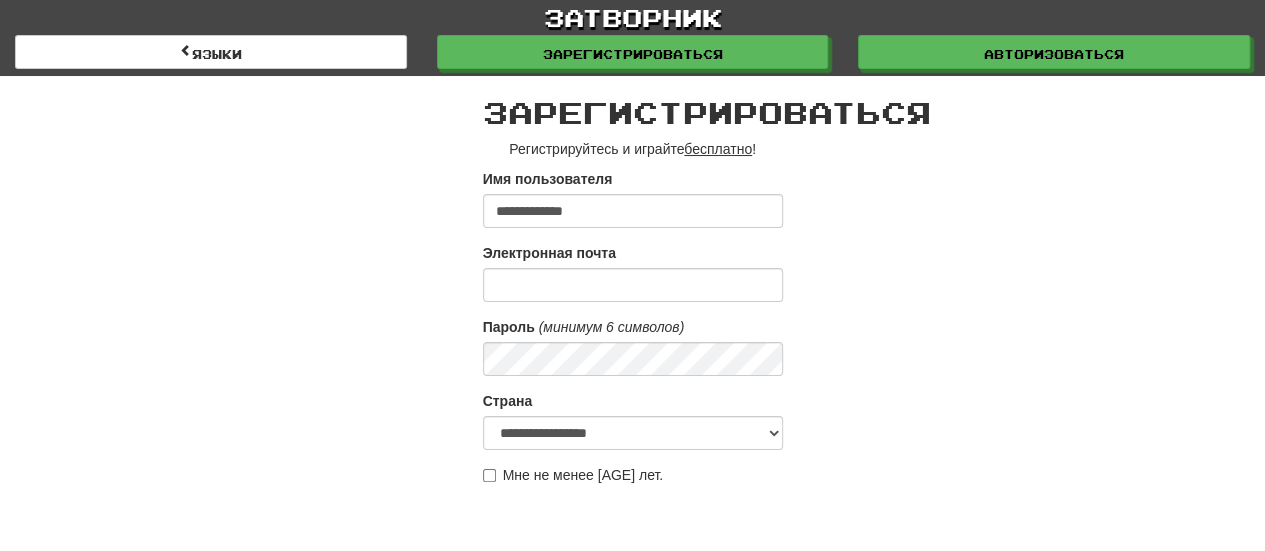 type on "**********" 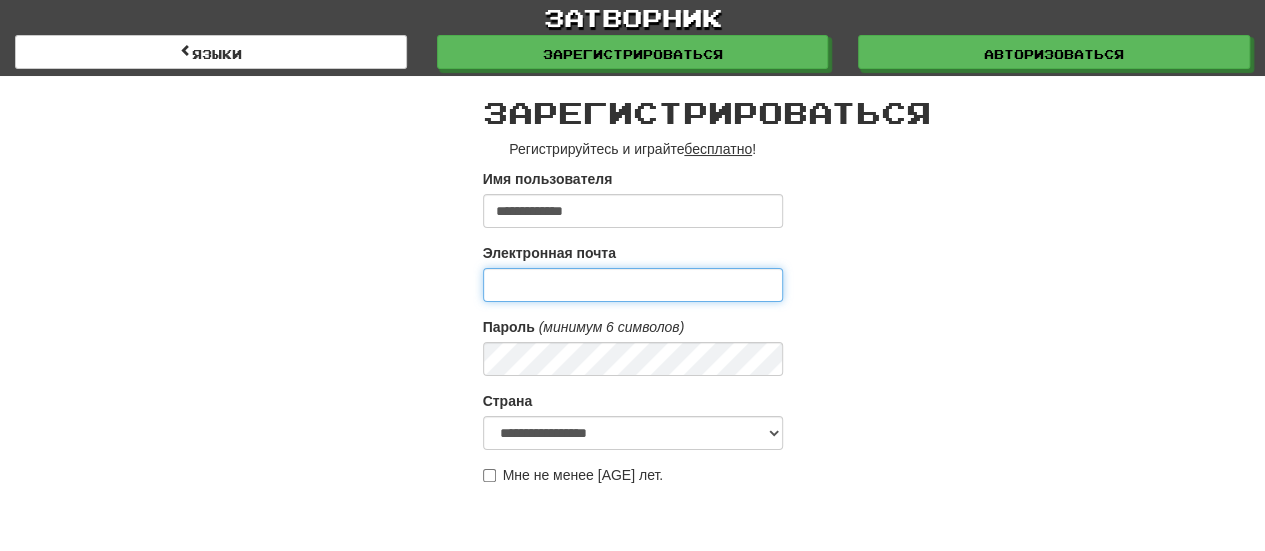 click on "Электронная почта" at bounding box center [633, 285] 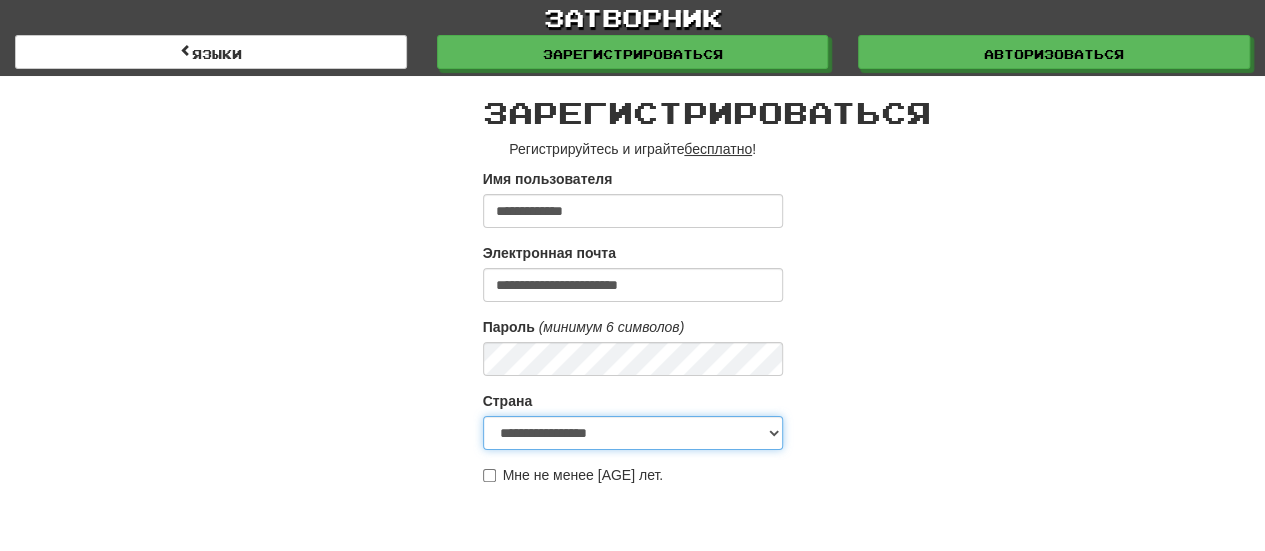 select on "**" 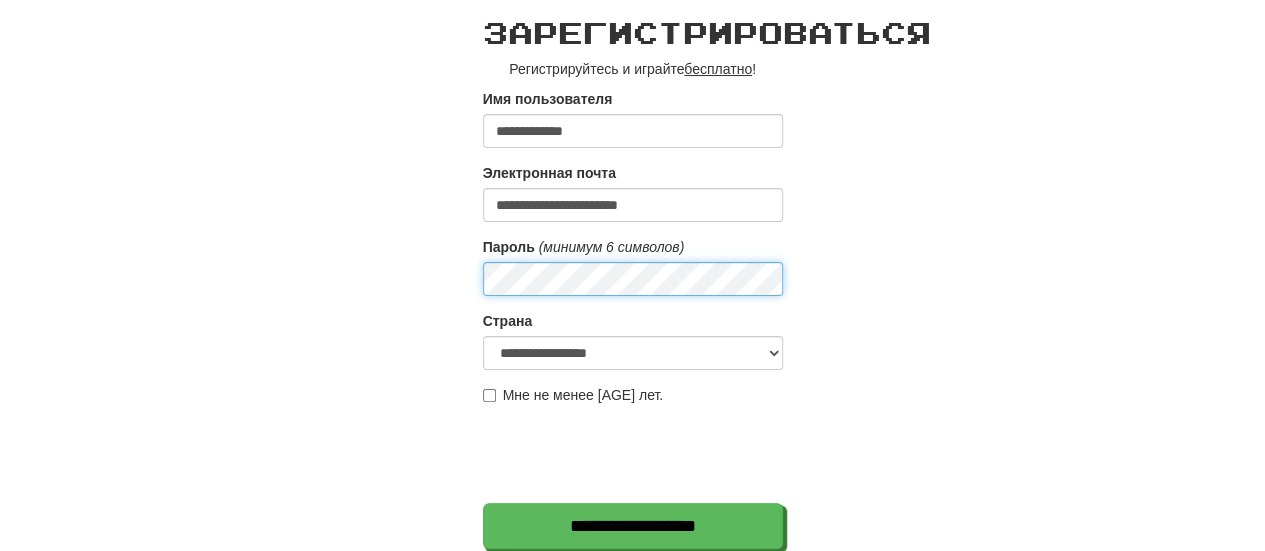 scroll, scrollTop: 200, scrollLeft: 0, axis: vertical 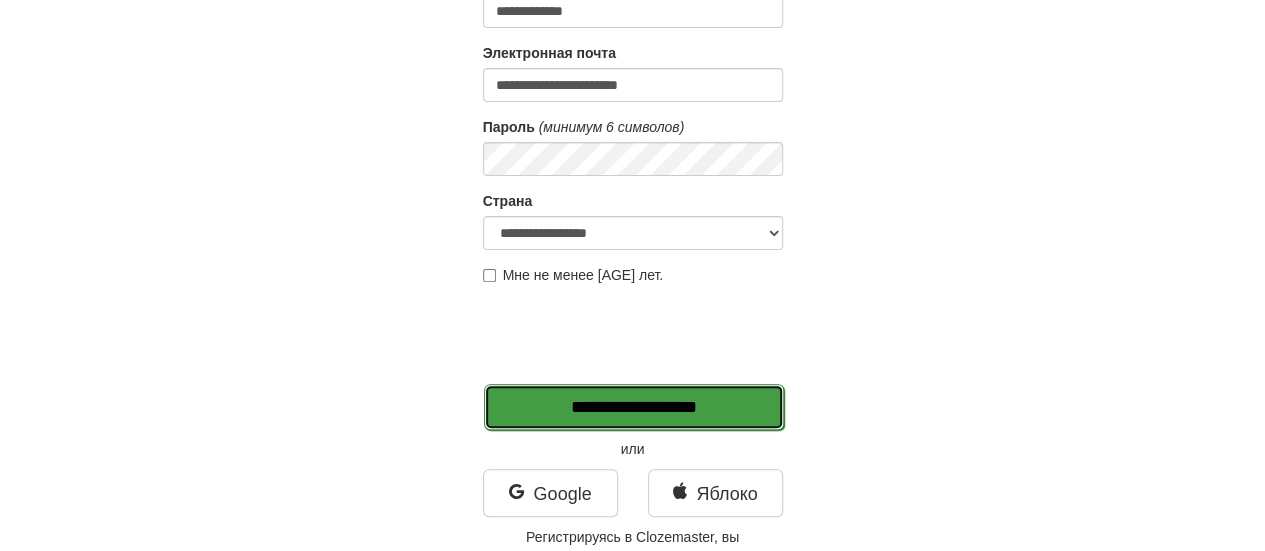 click on "**********" at bounding box center [634, 407] 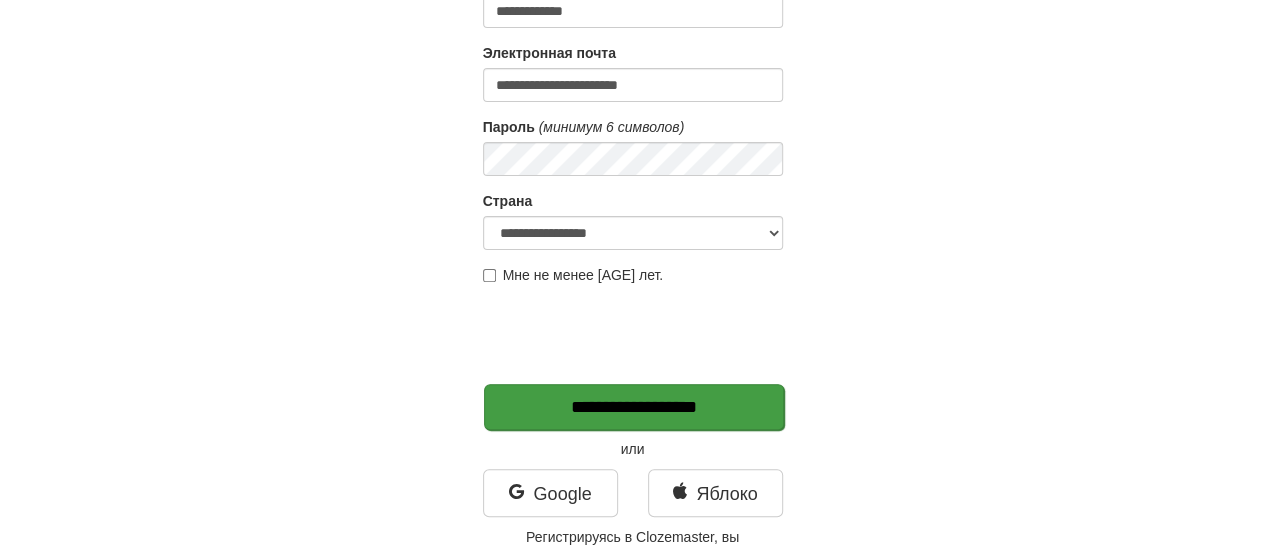 type on "*******" 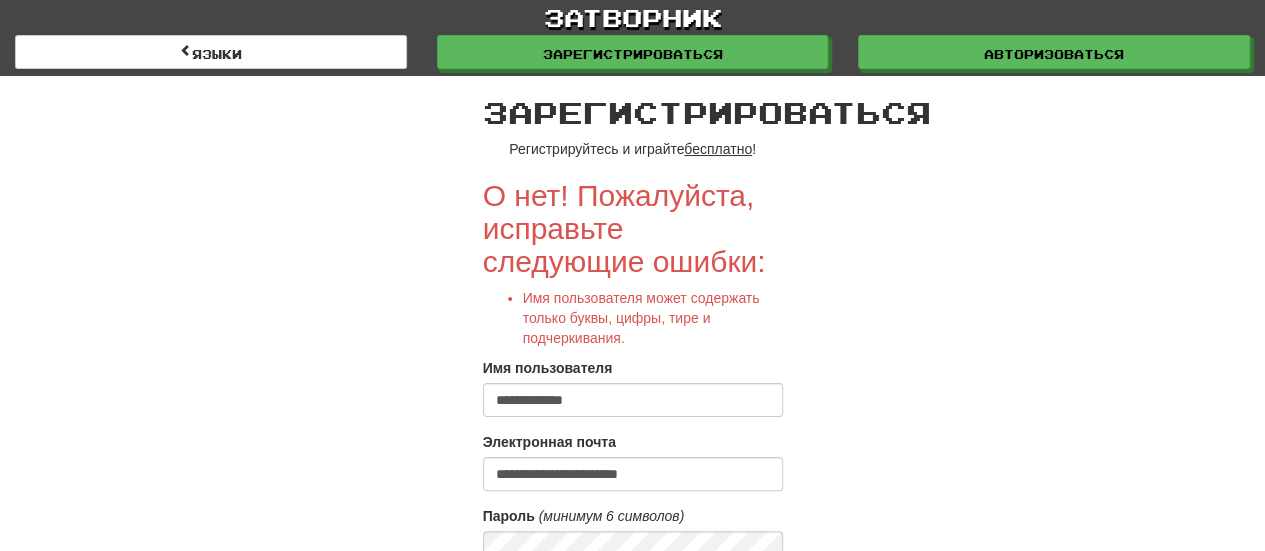 scroll, scrollTop: 503, scrollLeft: 0, axis: vertical 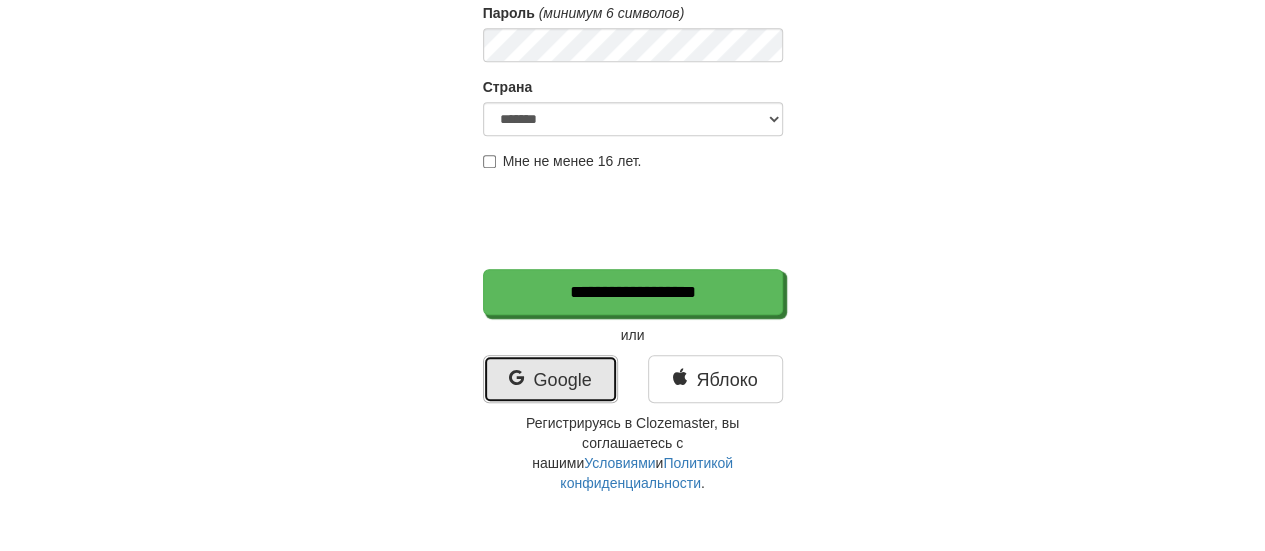 click on "Google" at bounding box center [550, 379] 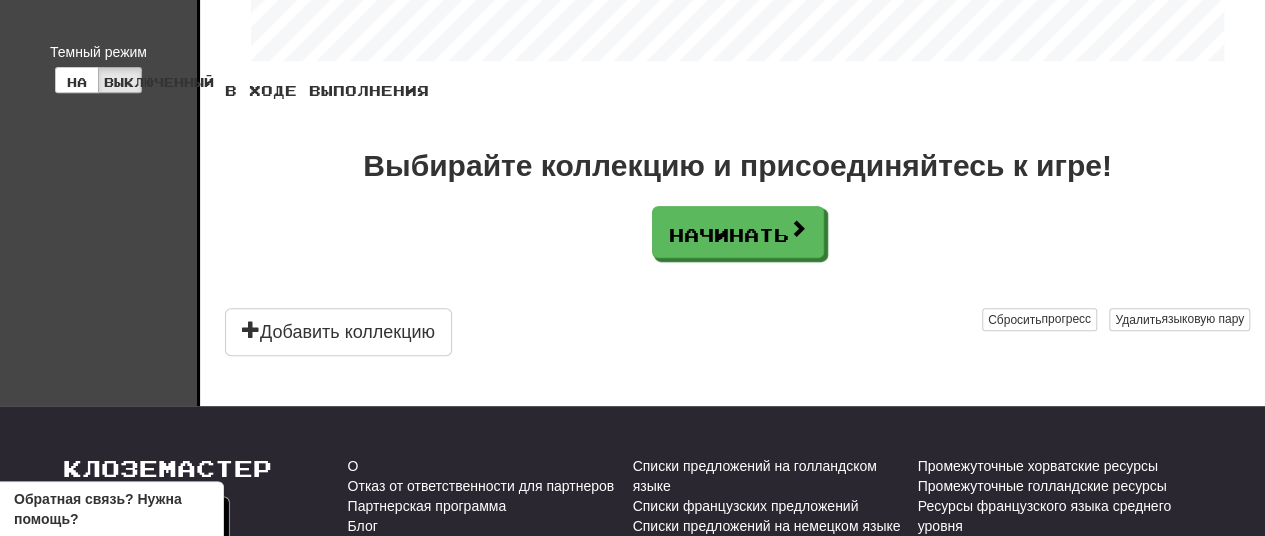 scroll, scrollTop: 400, scrollLeft: 0, axis: vertical 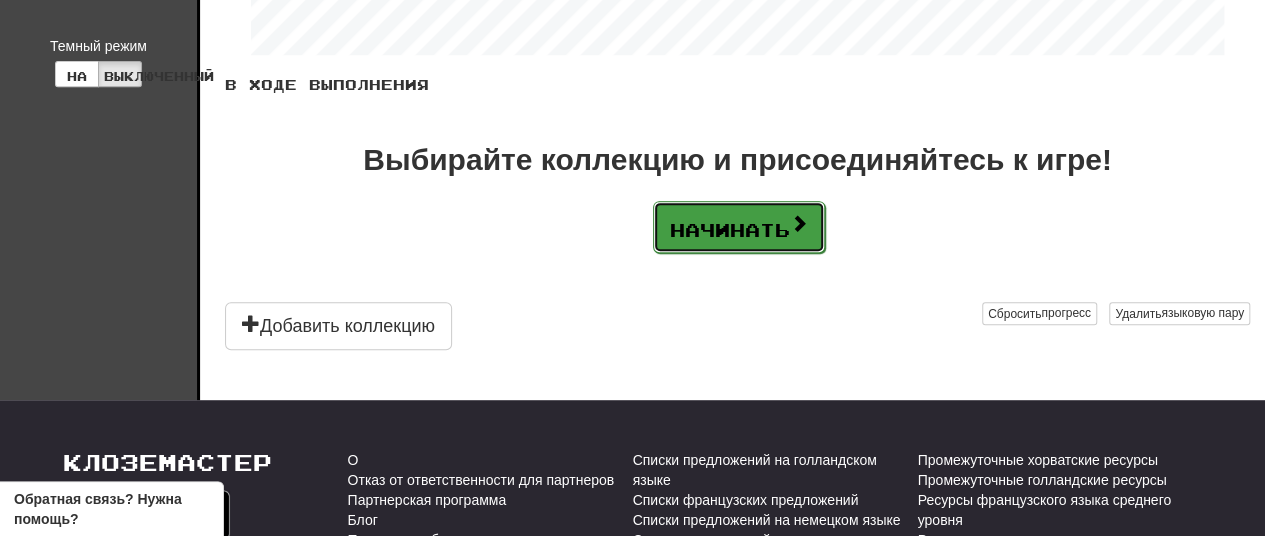 click on "Начинать" at bounding box center (739, 227) 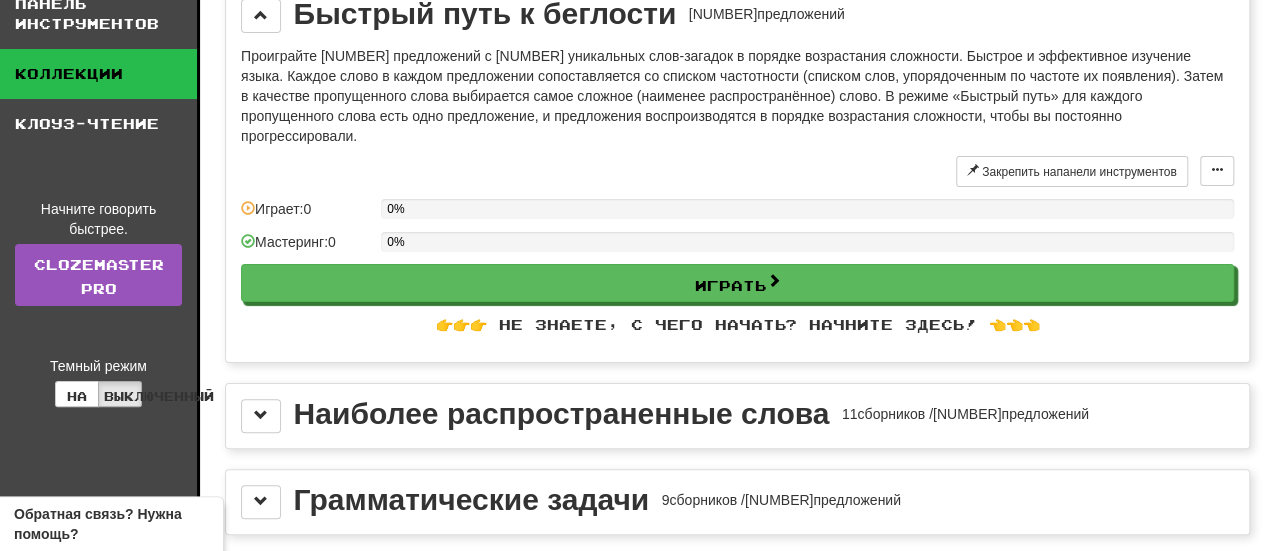 scroll, scrollTop: 300, scrollLeft: 0, axis: vertical 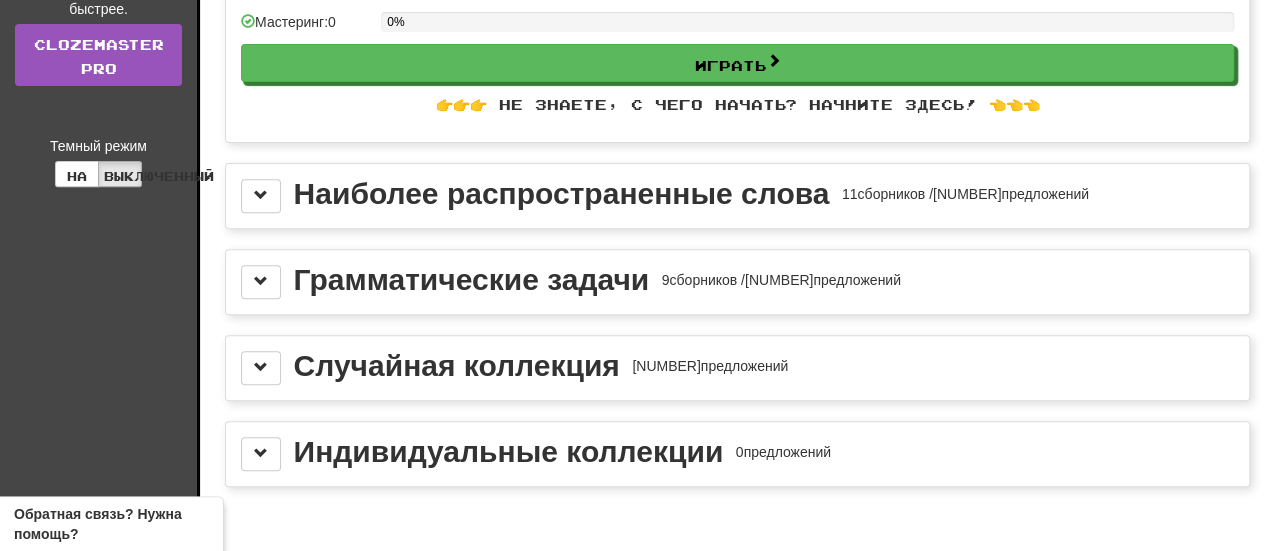 click on "Наиболее распространенные слова" at bounding box center [562, 193] 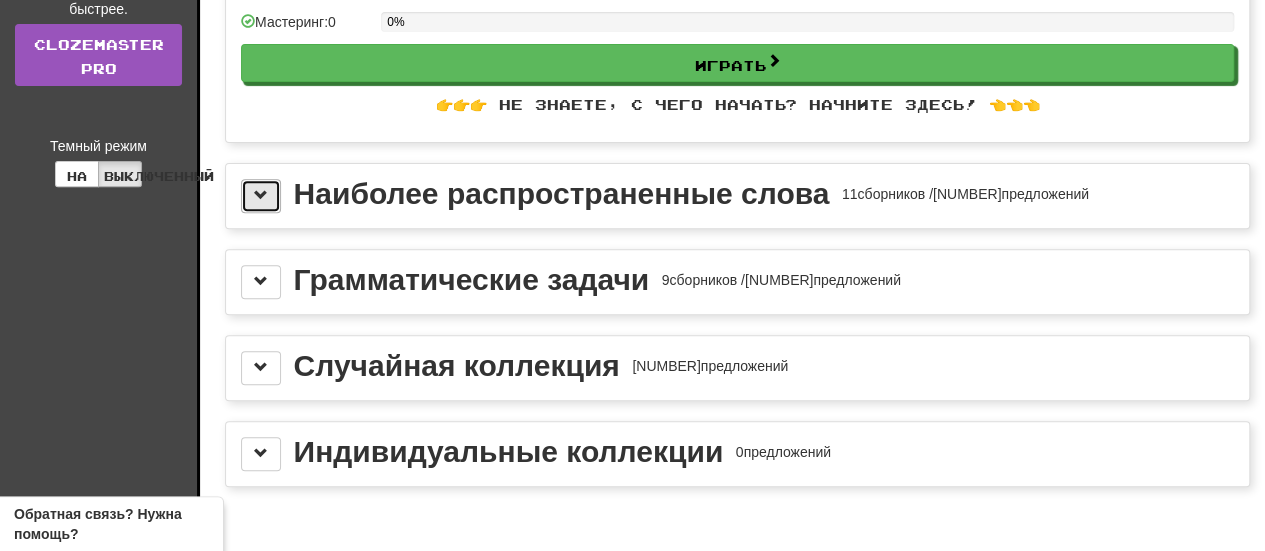 click at bounding box center [261, 196] 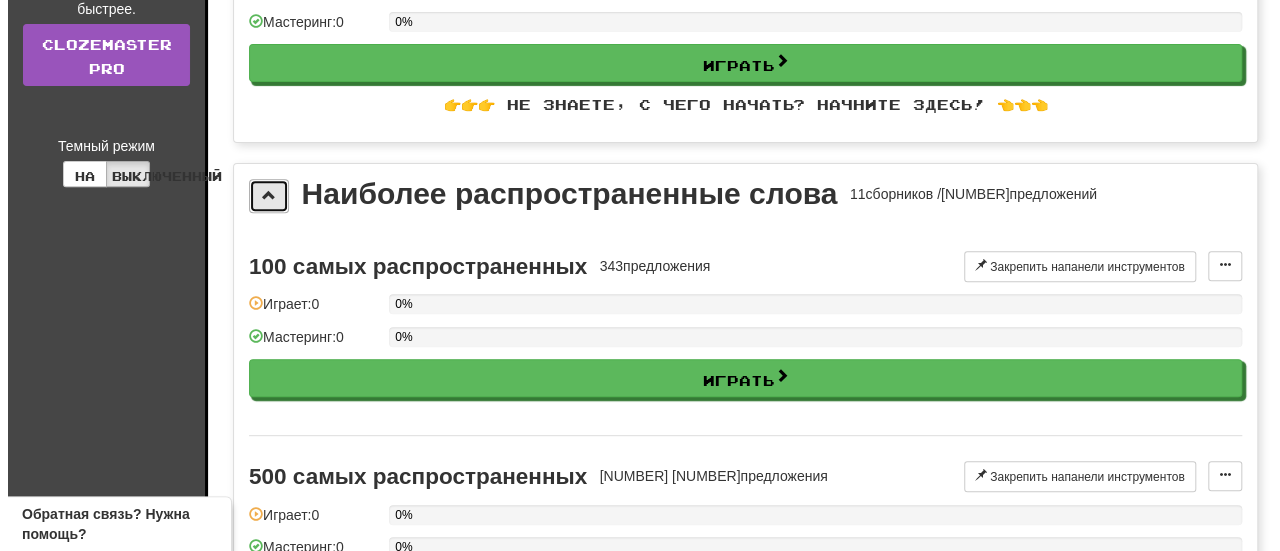 scroll, scrollTop: 400, scrollLeft: 0, axis: vertical 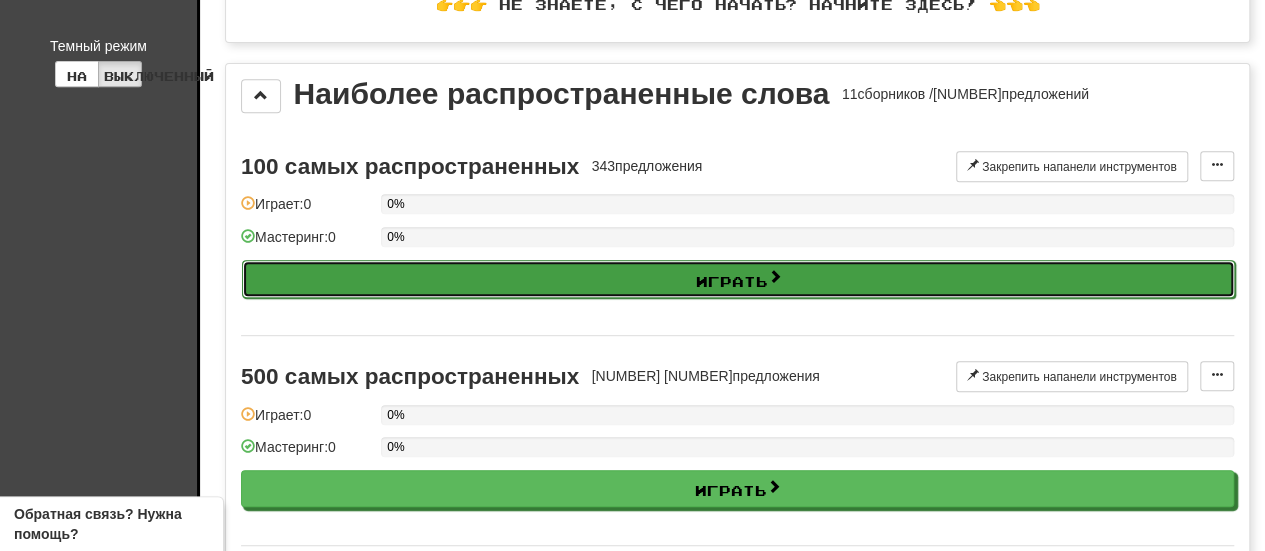 click on "Играть" at bounding box center (738, 279) 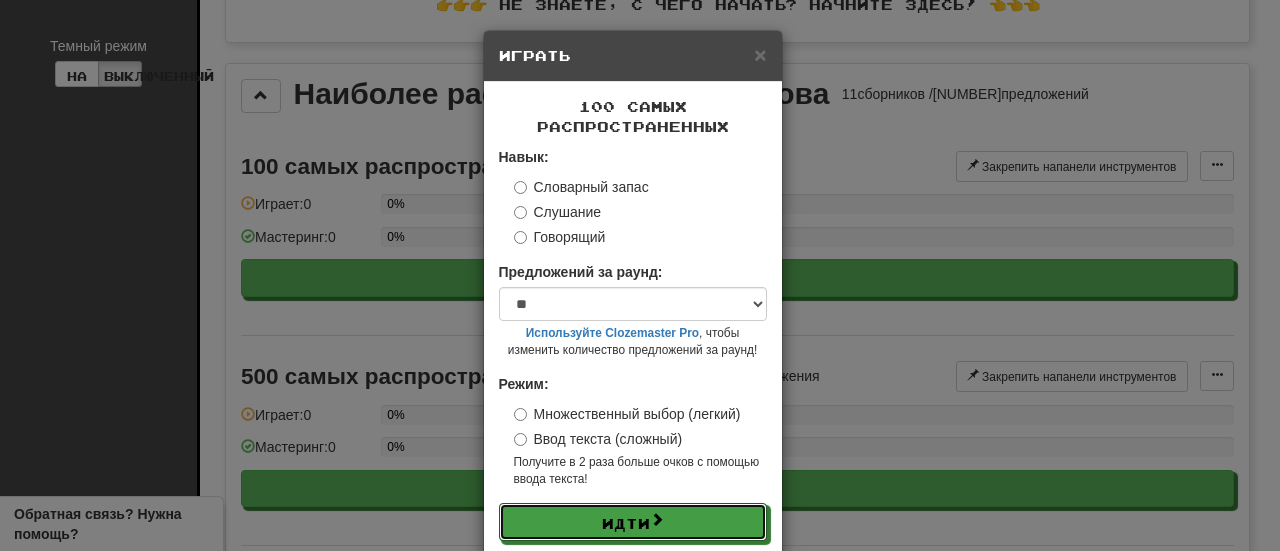 drag, startPoint x: 624, startPoint y: 525, endPoint x: 642, endPoint y: 497, distance: 33.286633 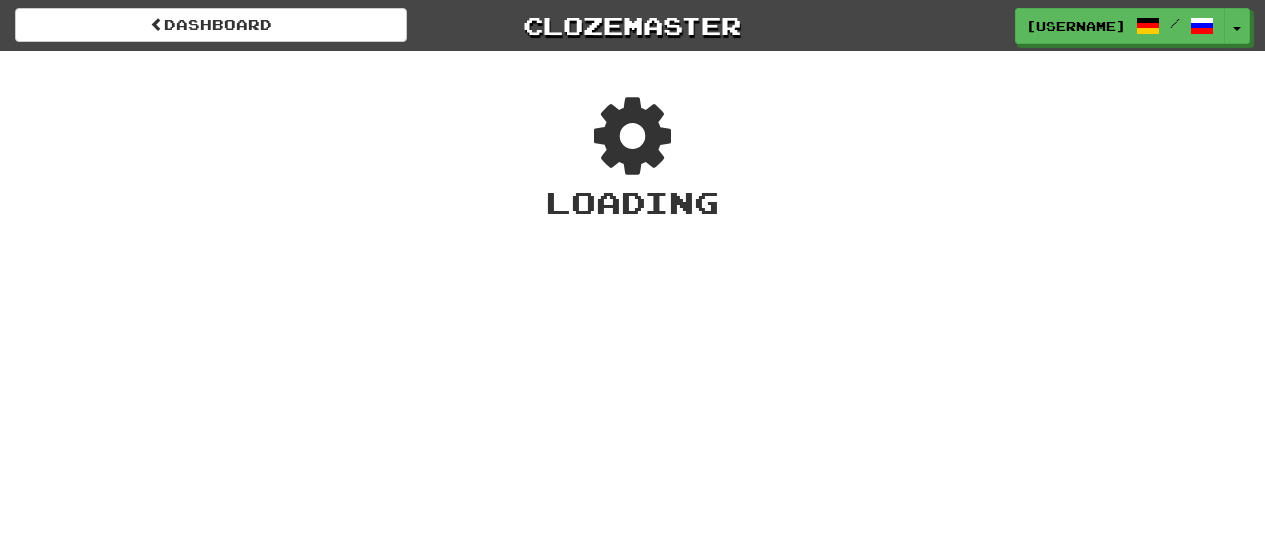 scroll, scrollTop: 0, scrollLeft: 0, axis: both 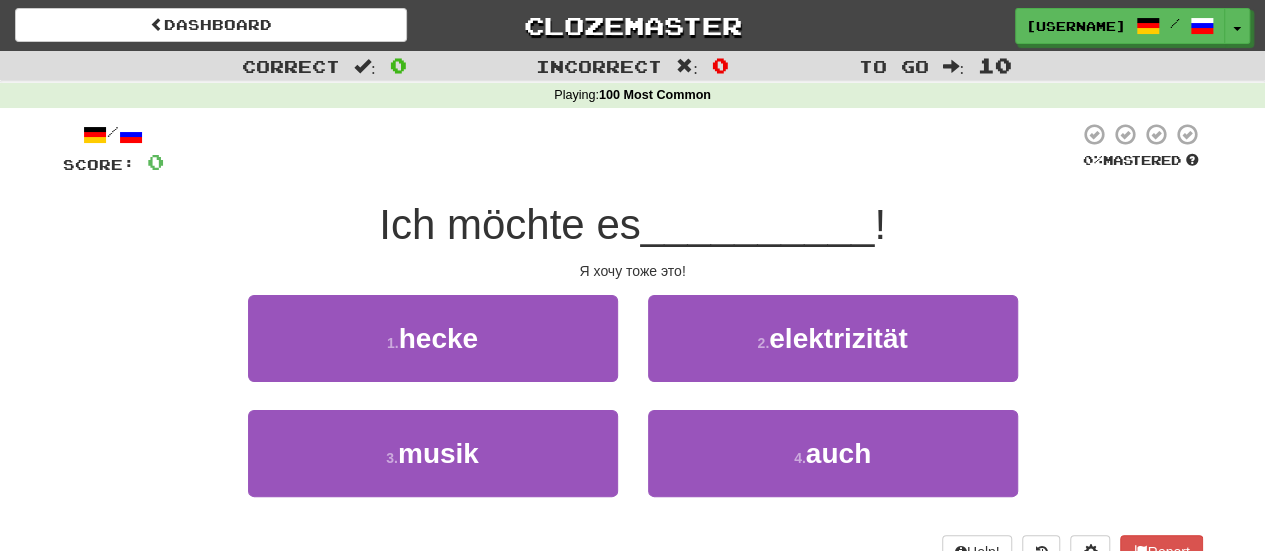 click on "1 .  hecke 2 .  elektrizität" at bounding box center (633, 352) 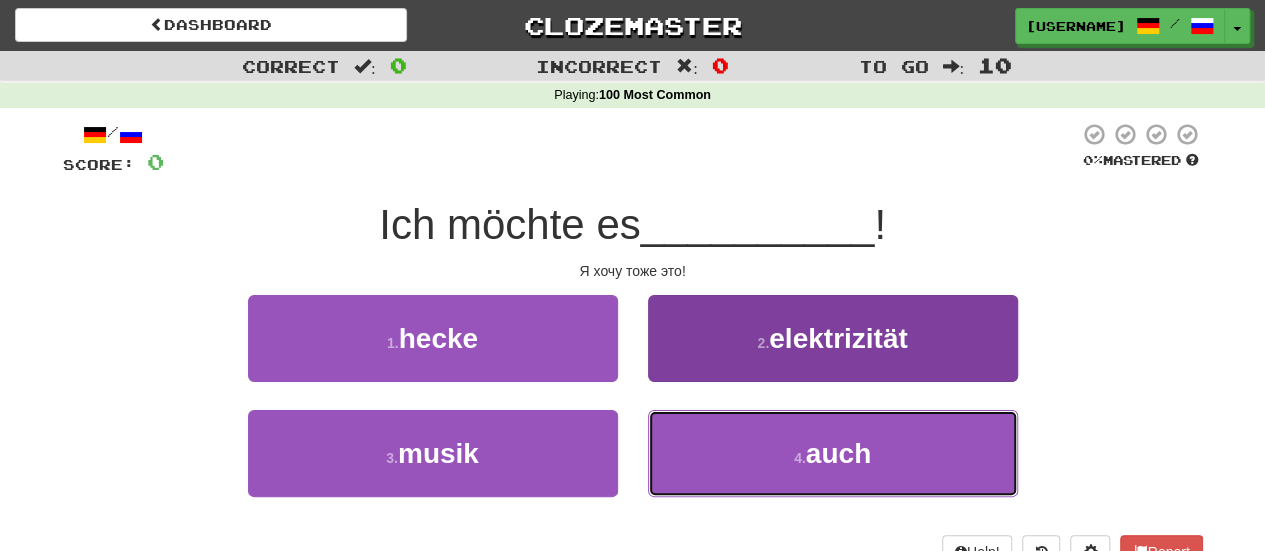 click on "4 .  auch" at bounding box center (833, 453) 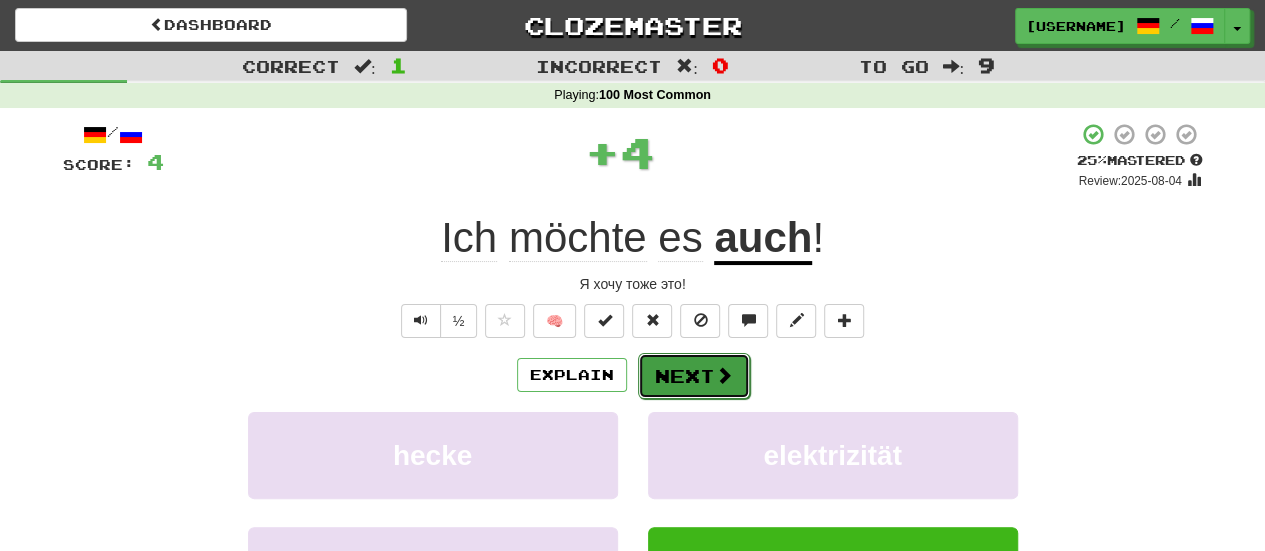 click on "Next" at bounding box center (694, 376) 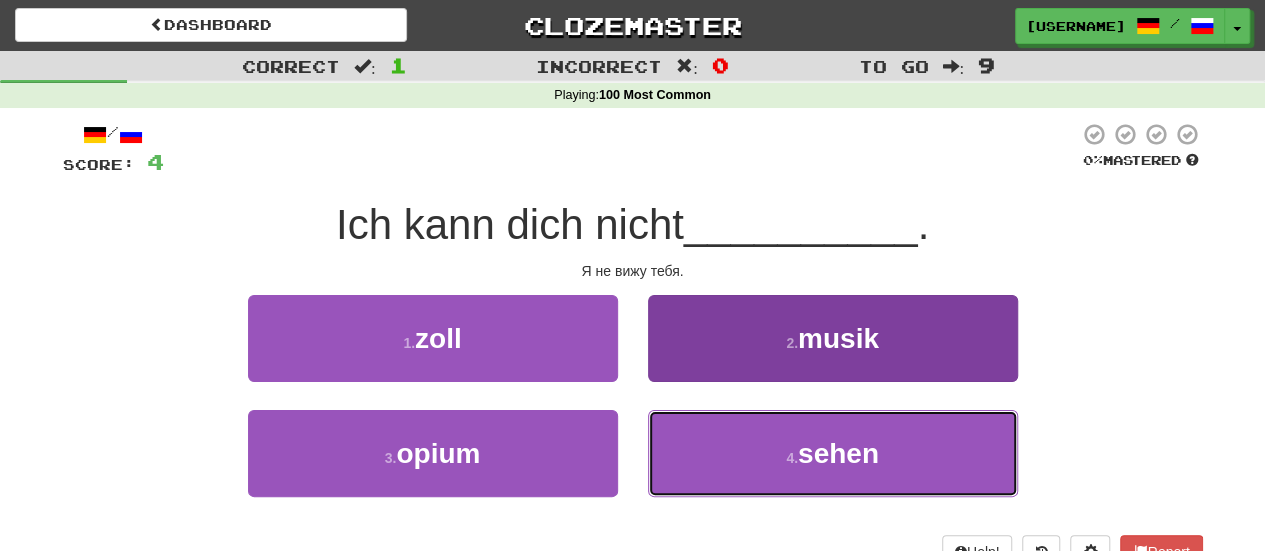 click on "4 .  sehen" at bounding box center [833, 453] 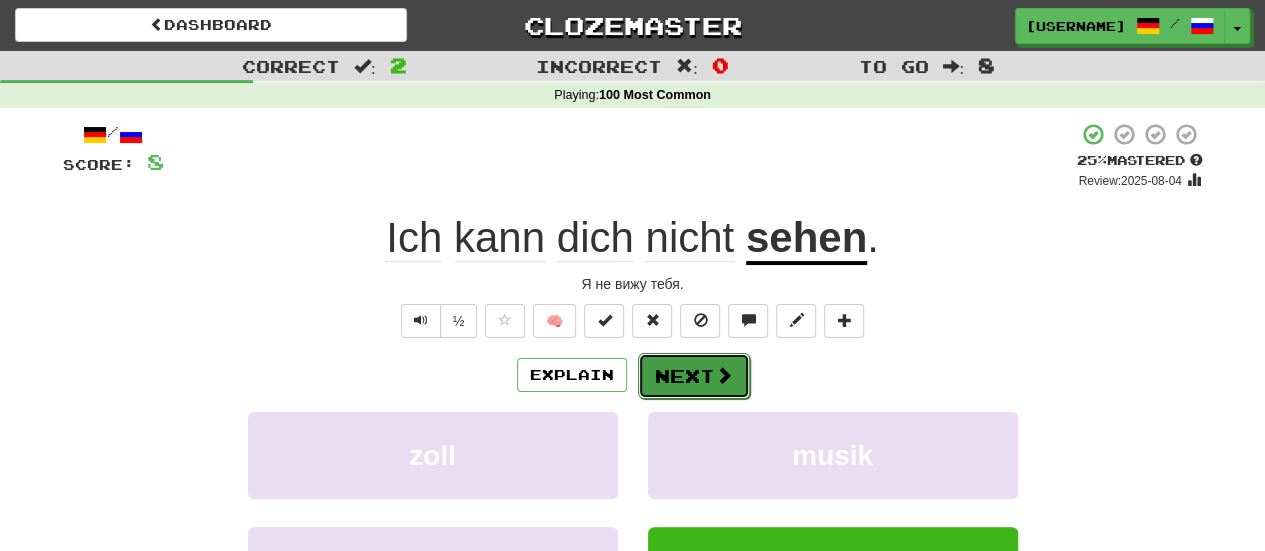 click on "Next" at bounding box center [694, 376] 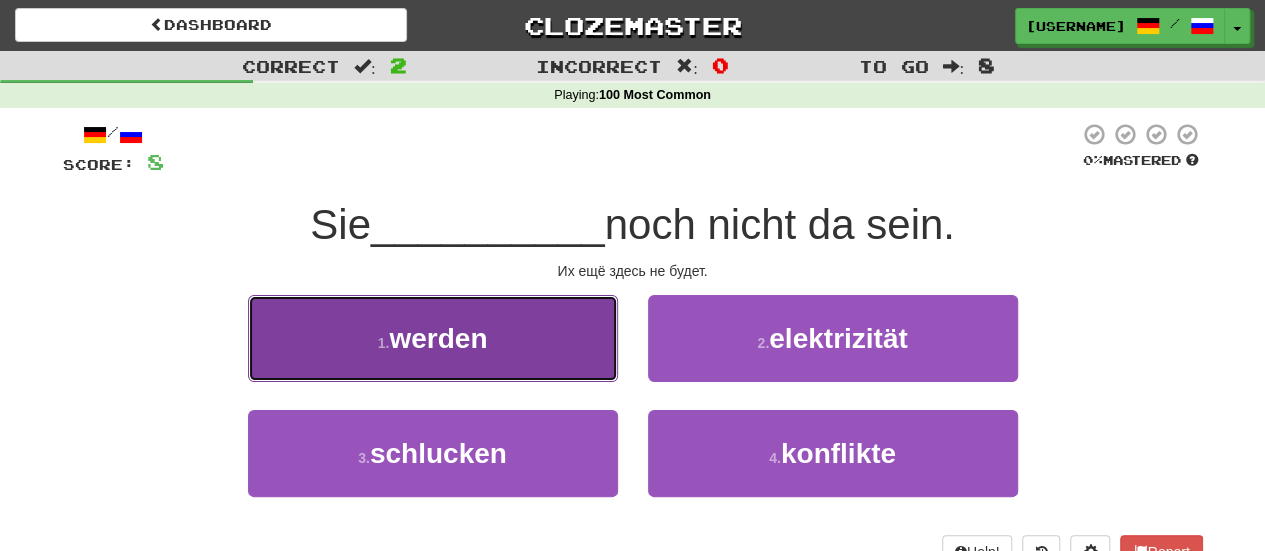 click on "1 .  werden" at bounding box center (433, 338) 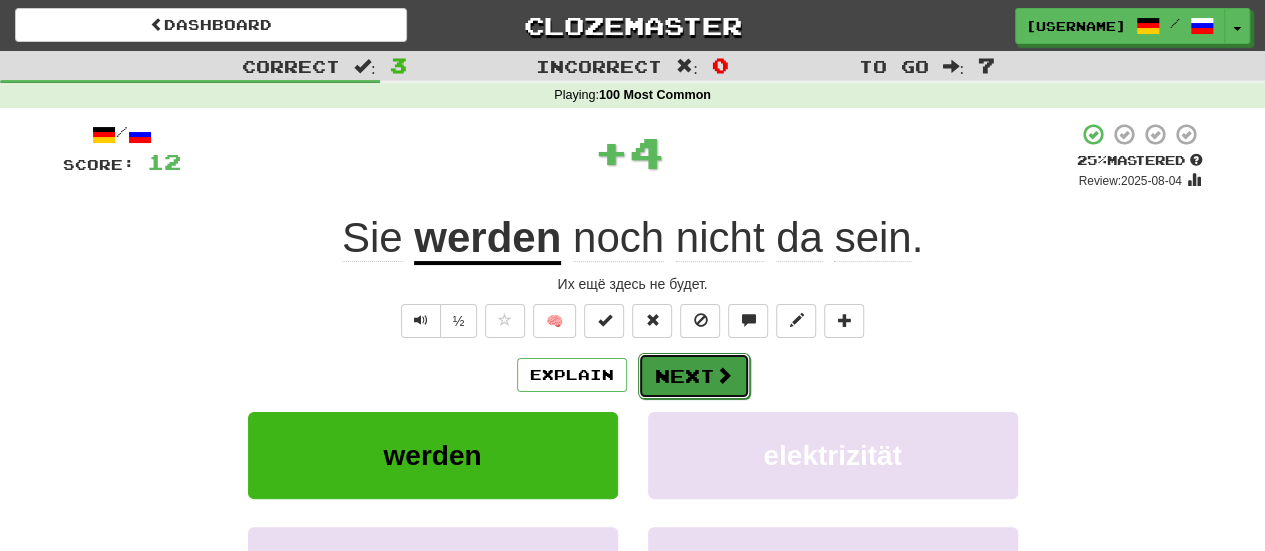 click on "Next" at bounding box center [694, 376] 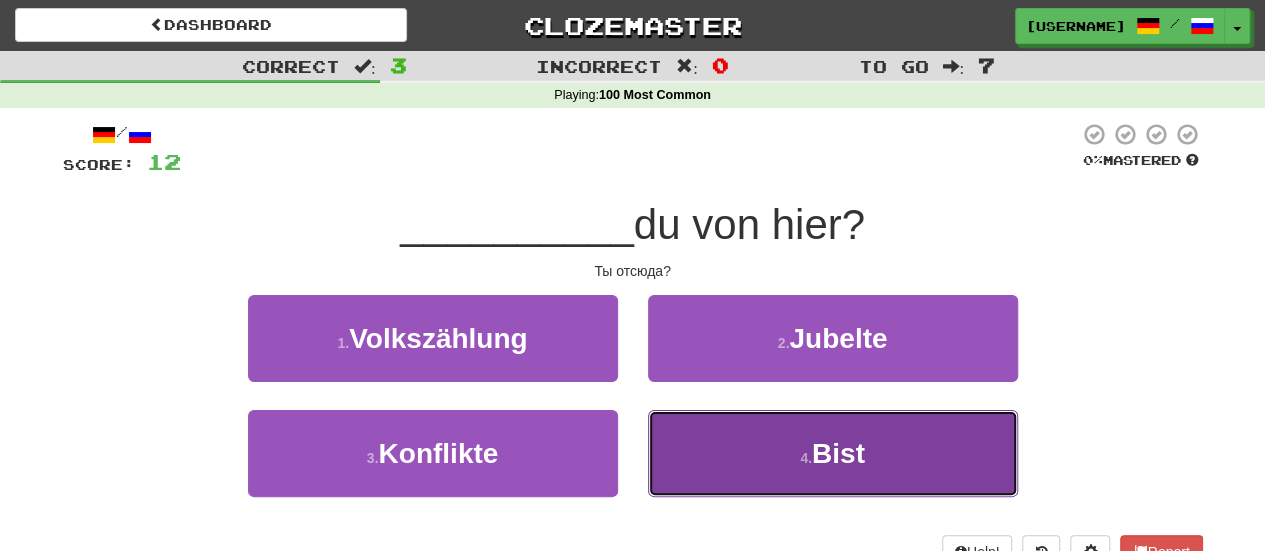 click on "4 .  Bist" at bounding box center (833, 453) 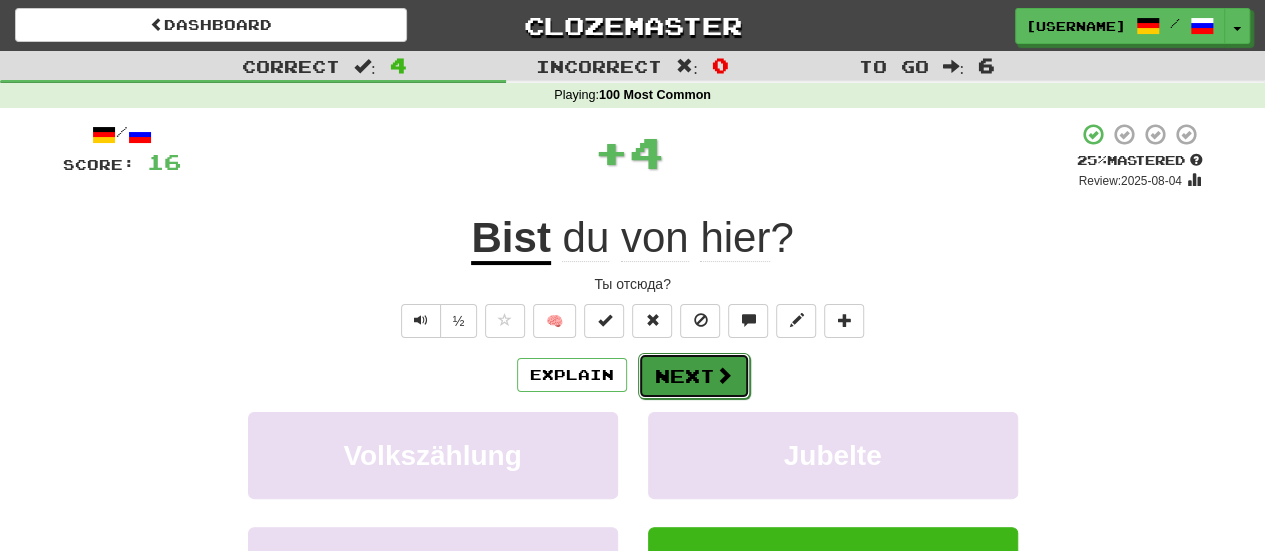 click on "Next" at bounding box center [694, 376] 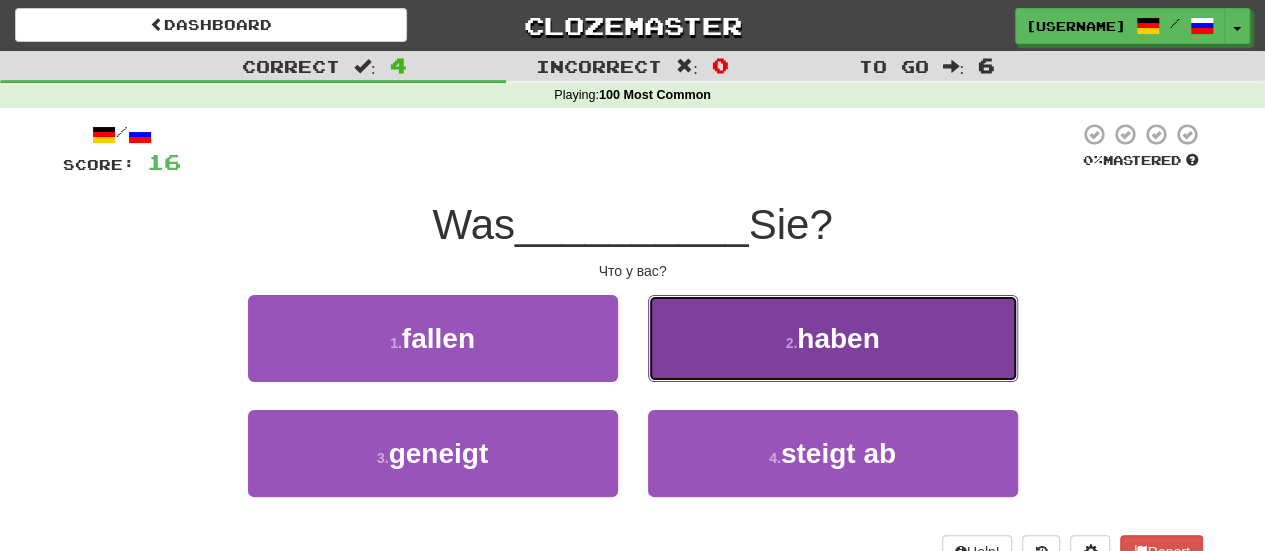 click on "2 .  haben" at bounding box center [833, 338] 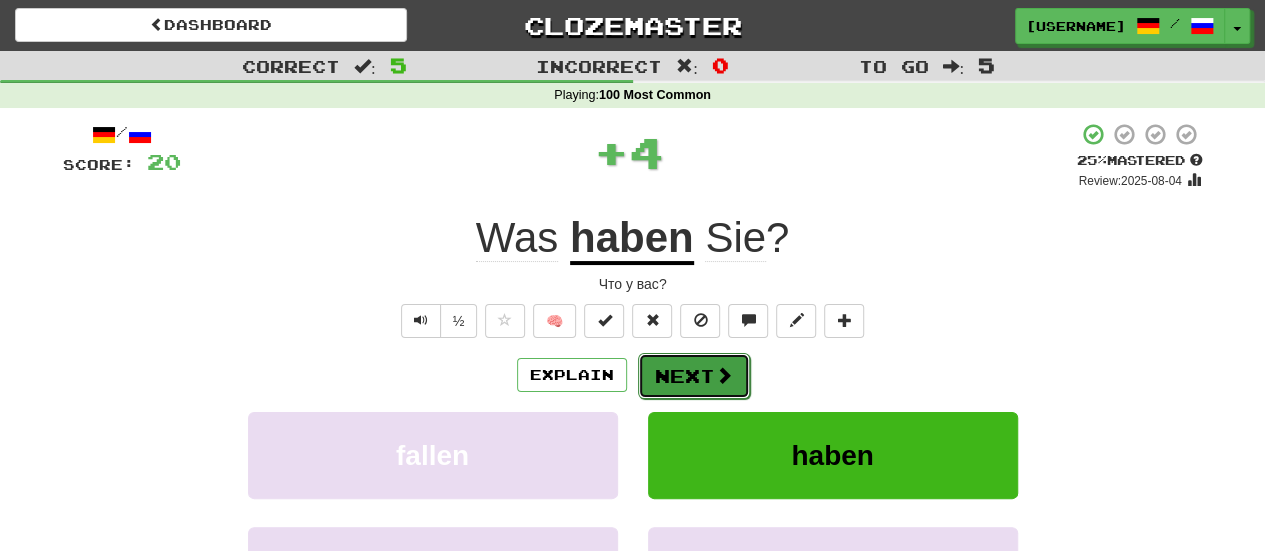 click on "Next" at bounding box center (694, 376) 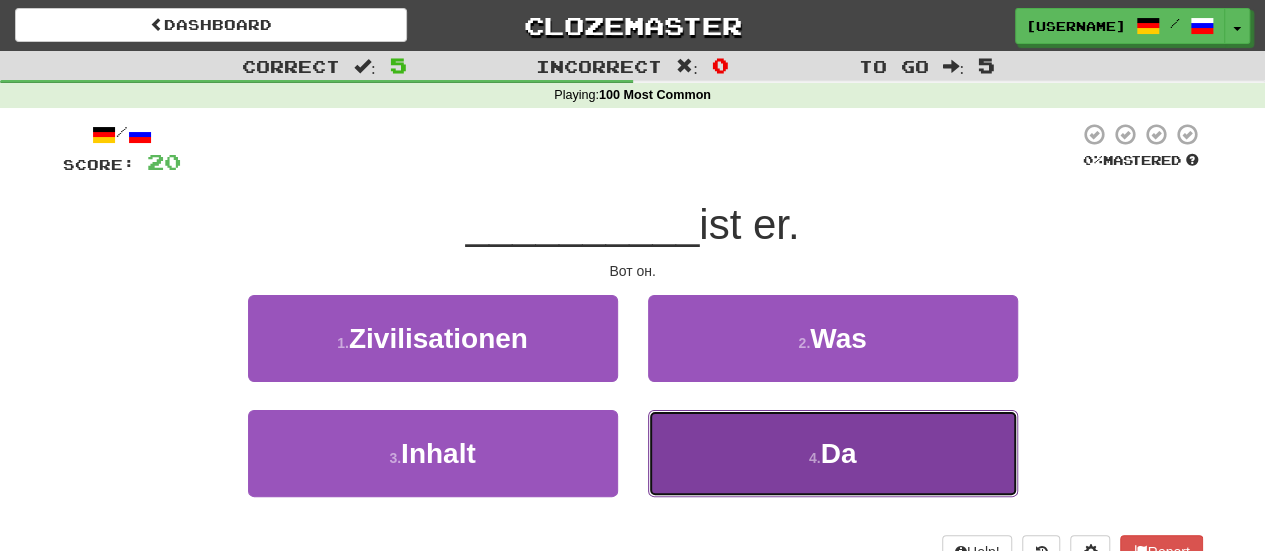 click on "4 .  Da" at bounding box center (833, 453) 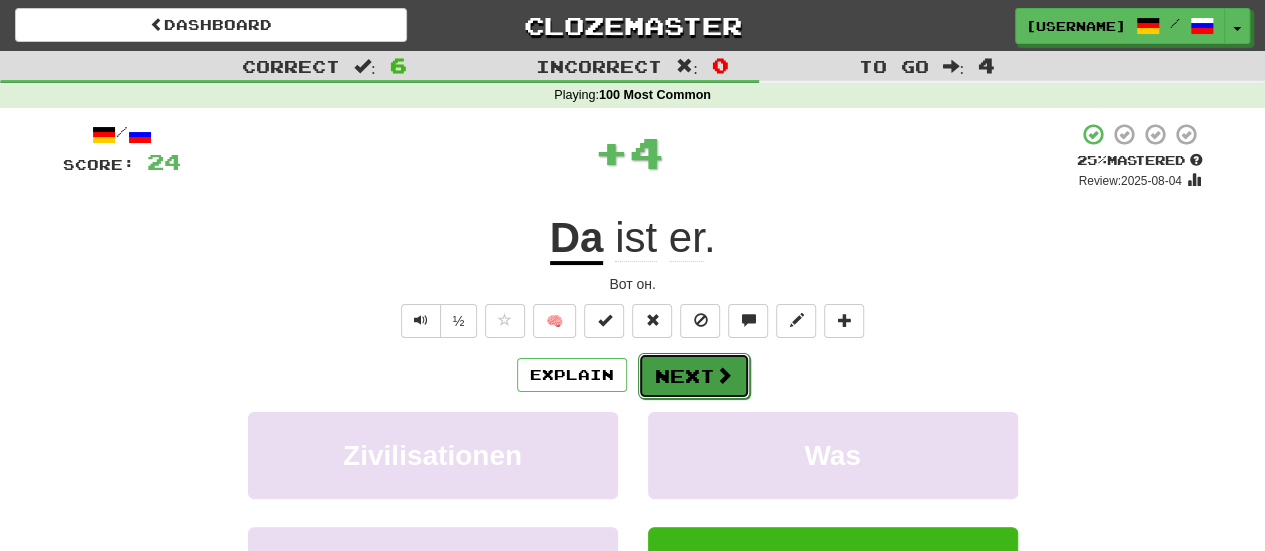 click on "Next" at bounding box center [694, 376] 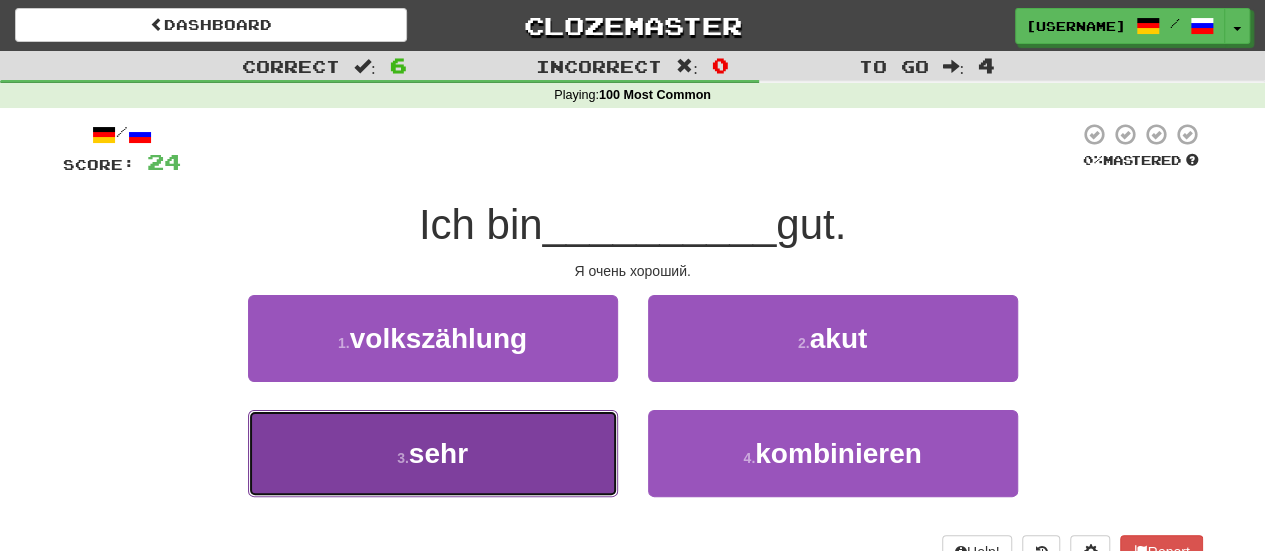 click on "3 .  sehr" at bounding box center (433, 453) 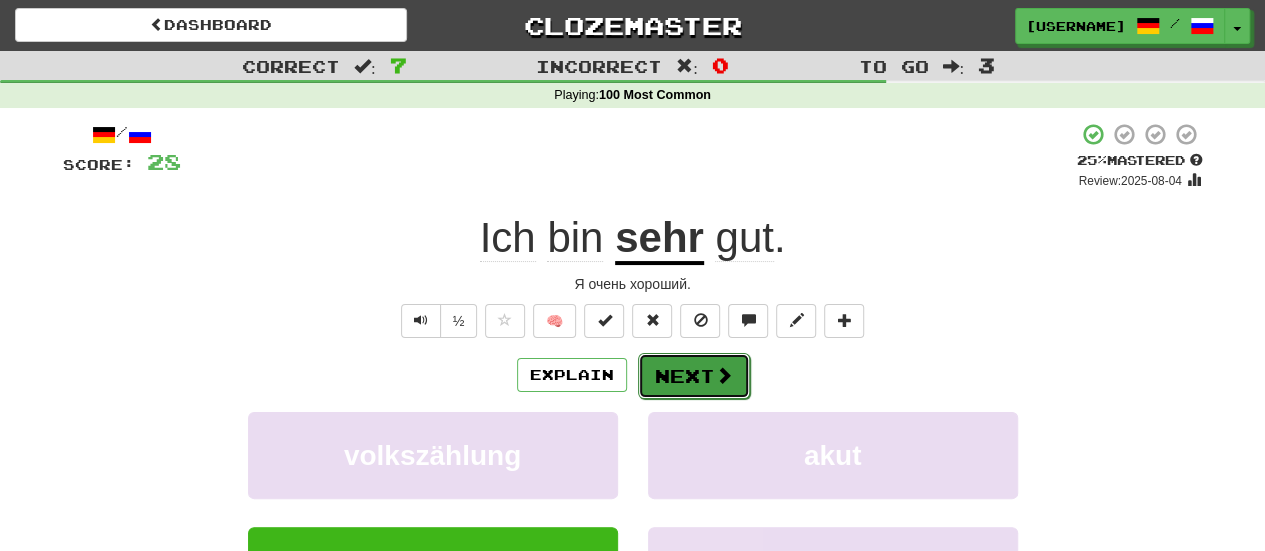 click on "Next" at bounding box center (694, 376) 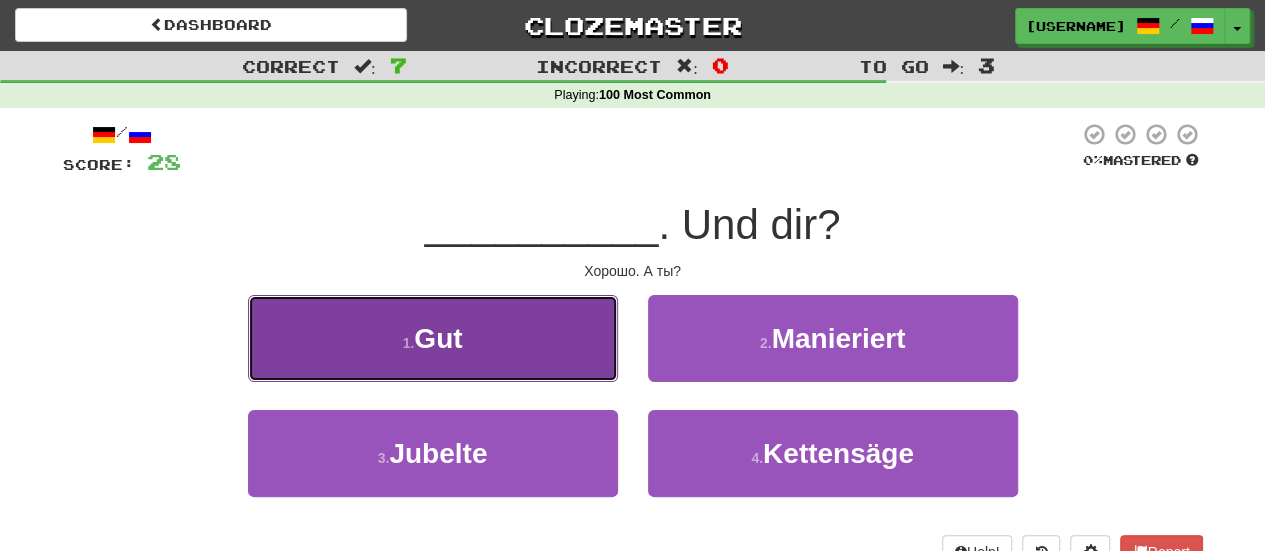 click on "1 .  Gut" at bounding box center (433, 338) 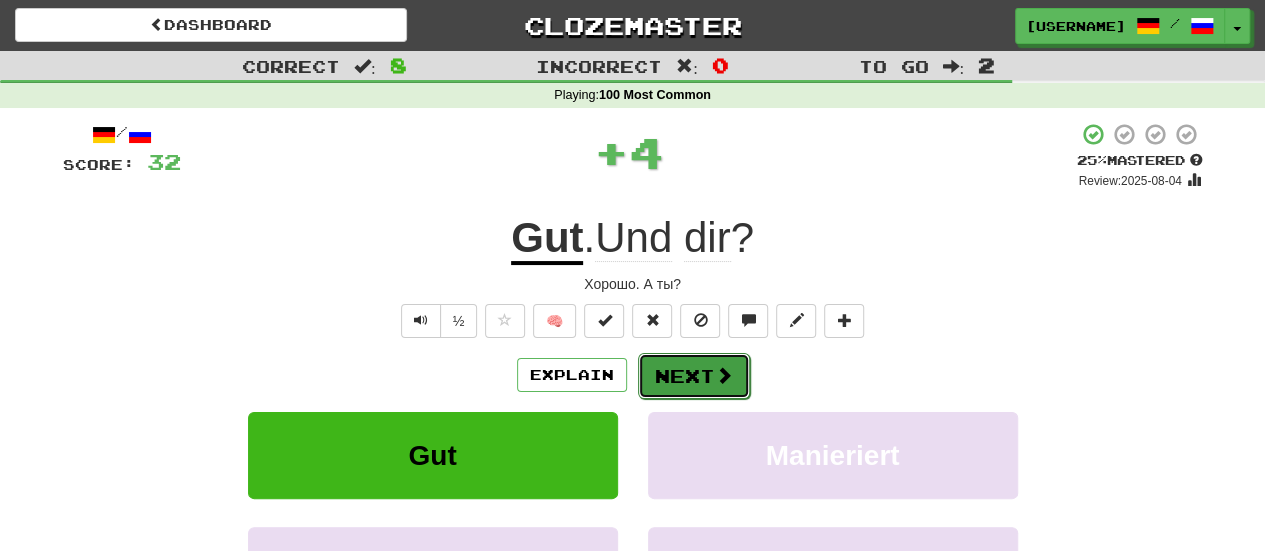 click on "Next" at bounding box center (694, 376) 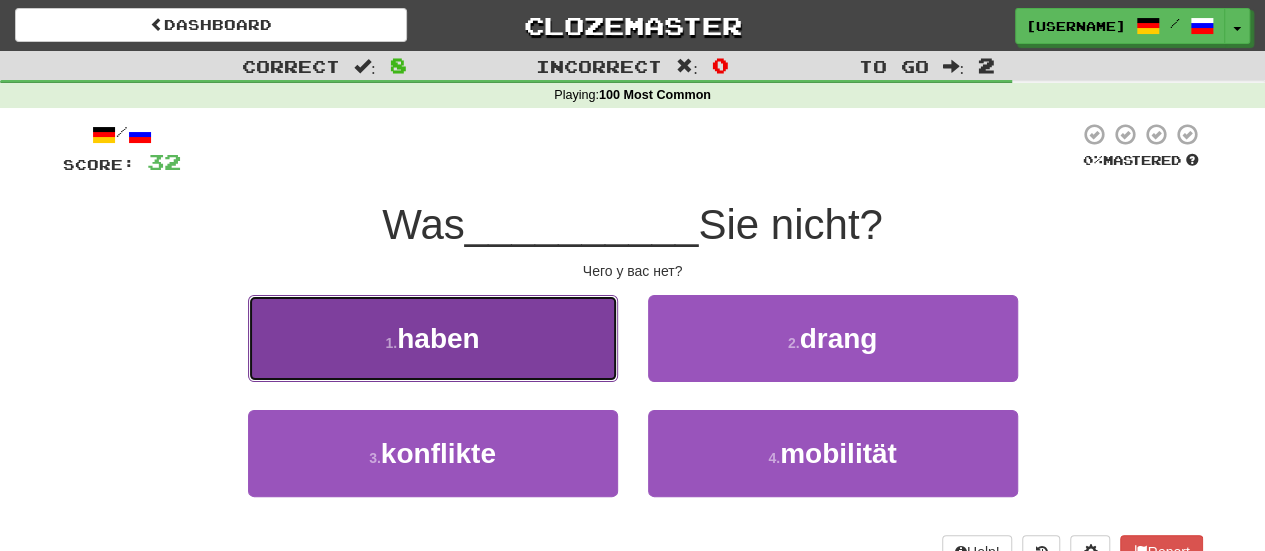 click on "1 .  haben" at bounding box center (433, 338) 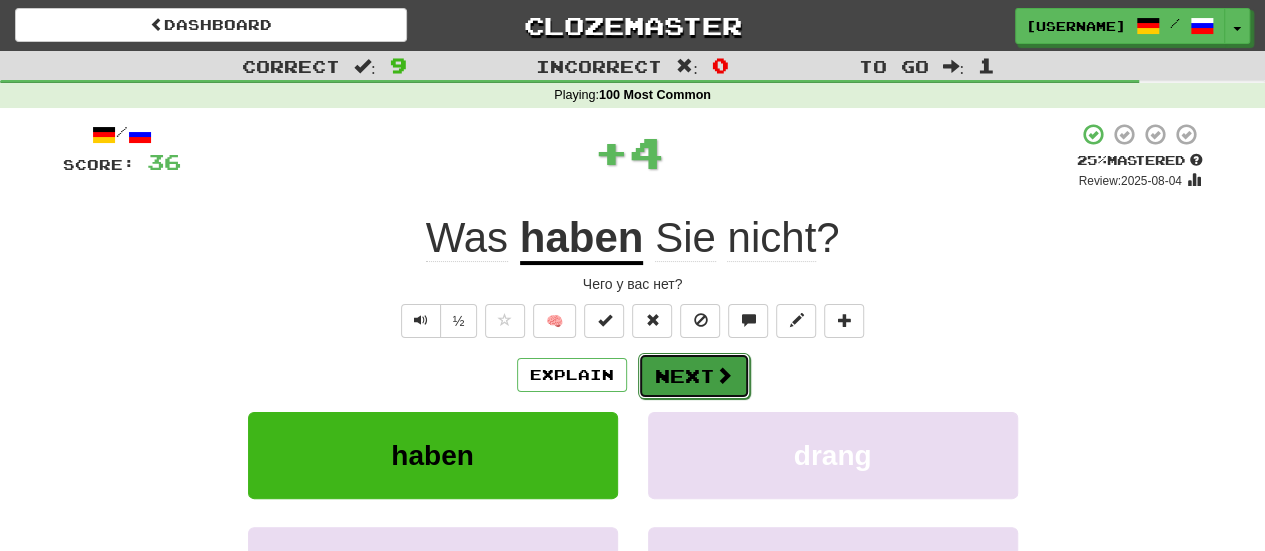 click on "Next" at bounding box center [694, 376] 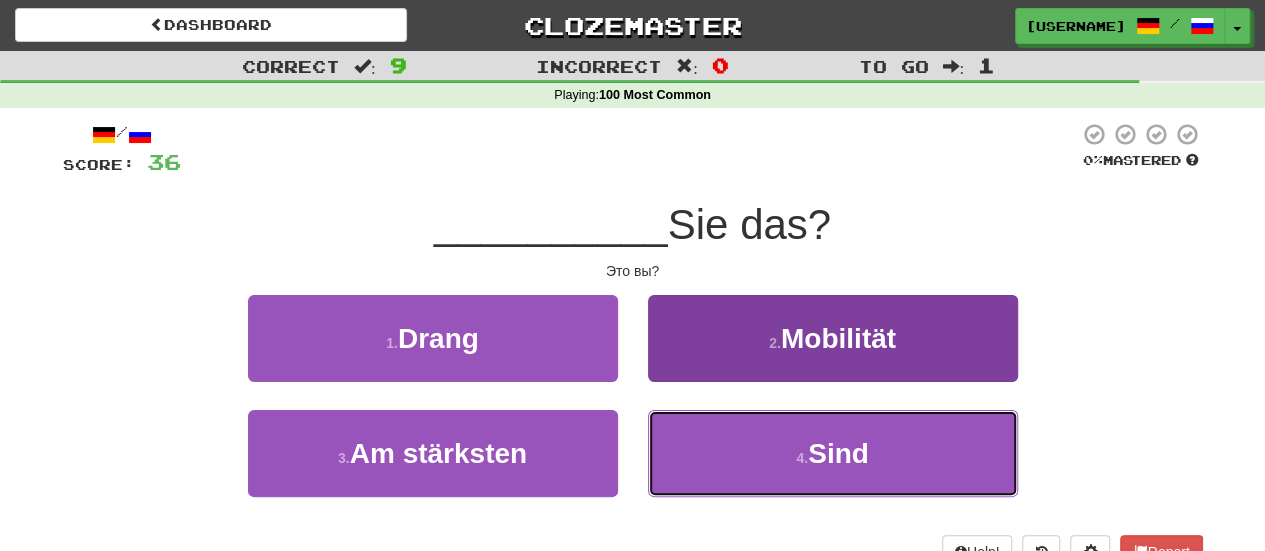 click on "4 .  Sind" at bounding box center [833, 453] 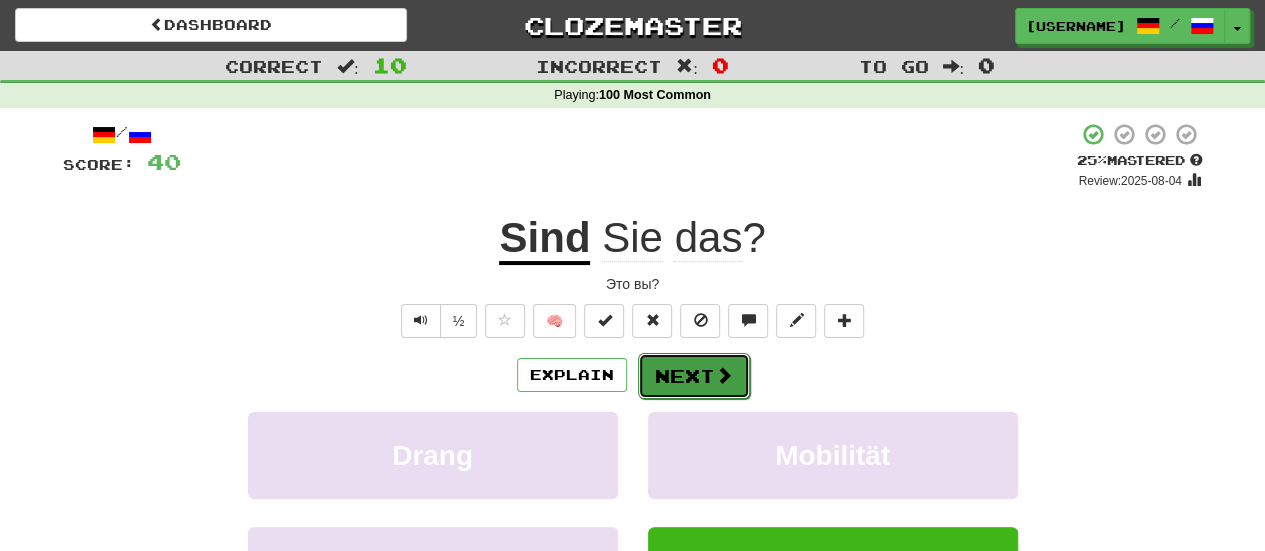 click on "Next" at bounding box center [694, 376] 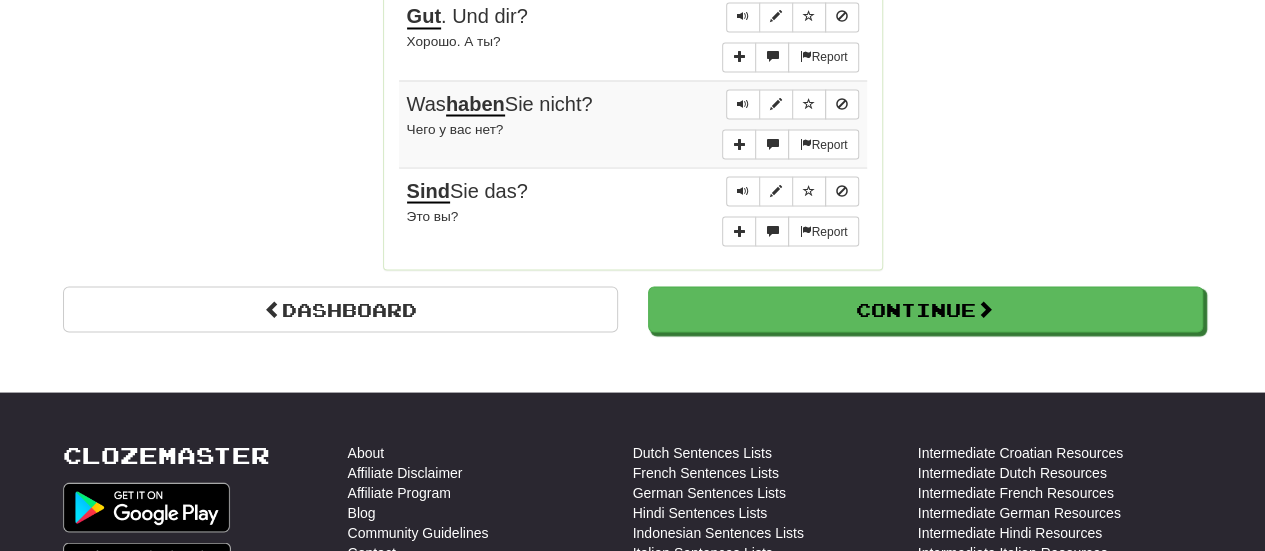 scroll, scrollTop: 1900, scrollLeft: 0, axis: vertical 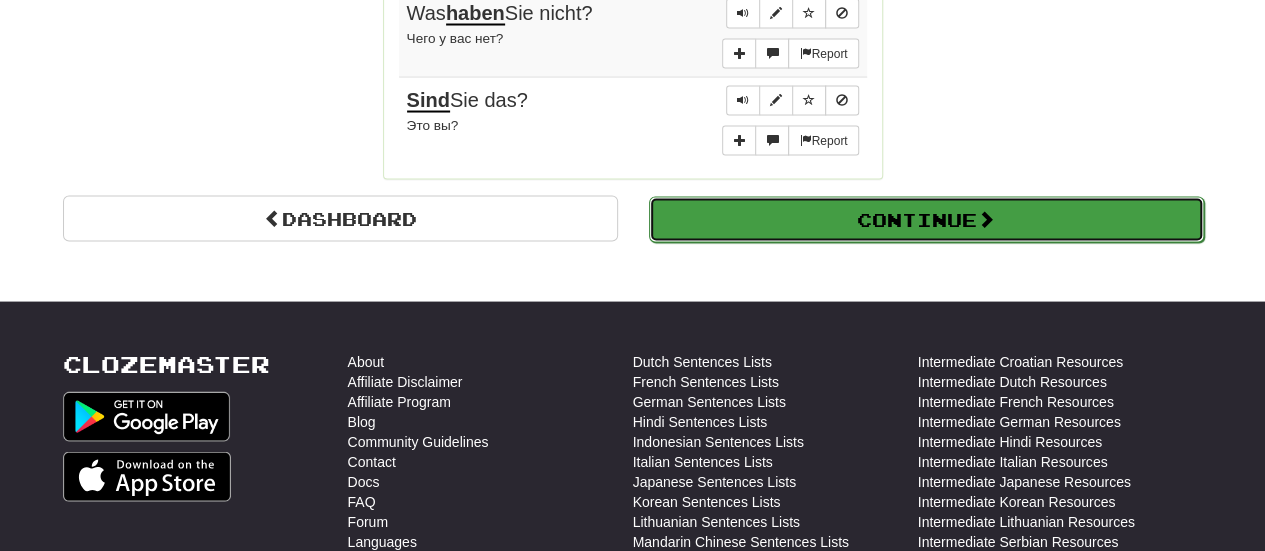 click on "Continue" at bounding box center [926, 220] 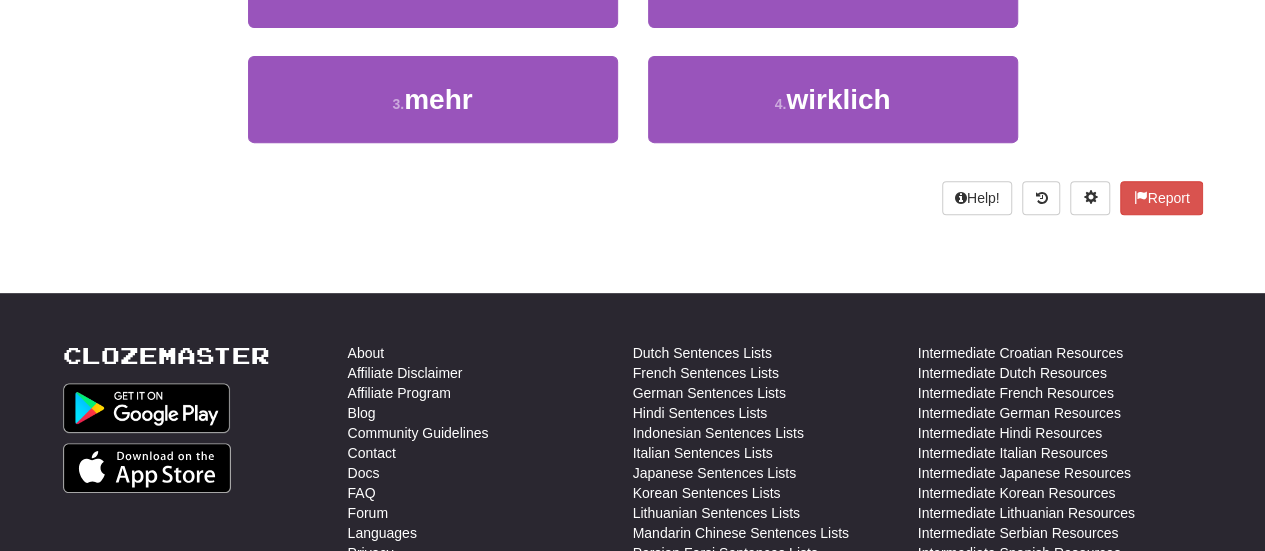 scroll, scrollTop: 0, scrollLeft: 0, axis: both 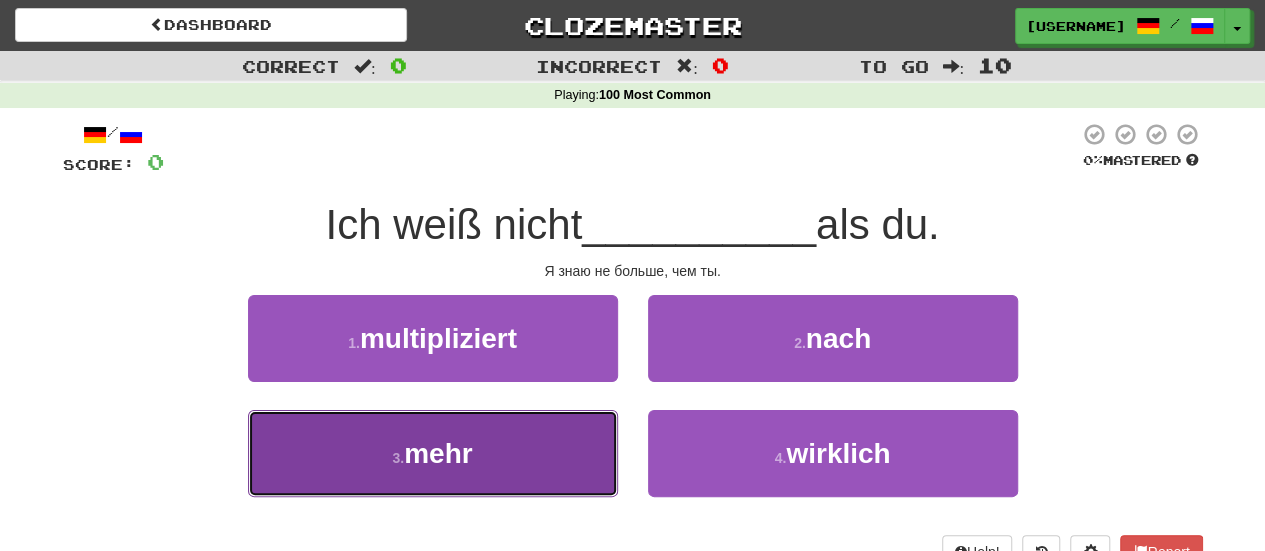 click on "3 .  mehr" at bounding box center [433, 453] 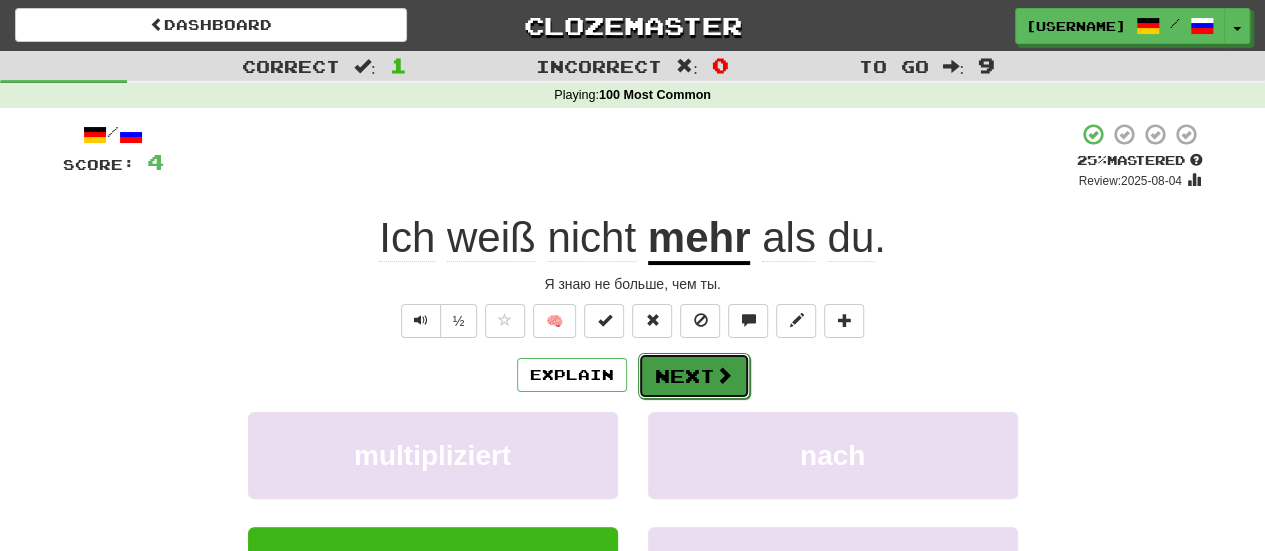 click on "Next" at bounding box center (694, 376) 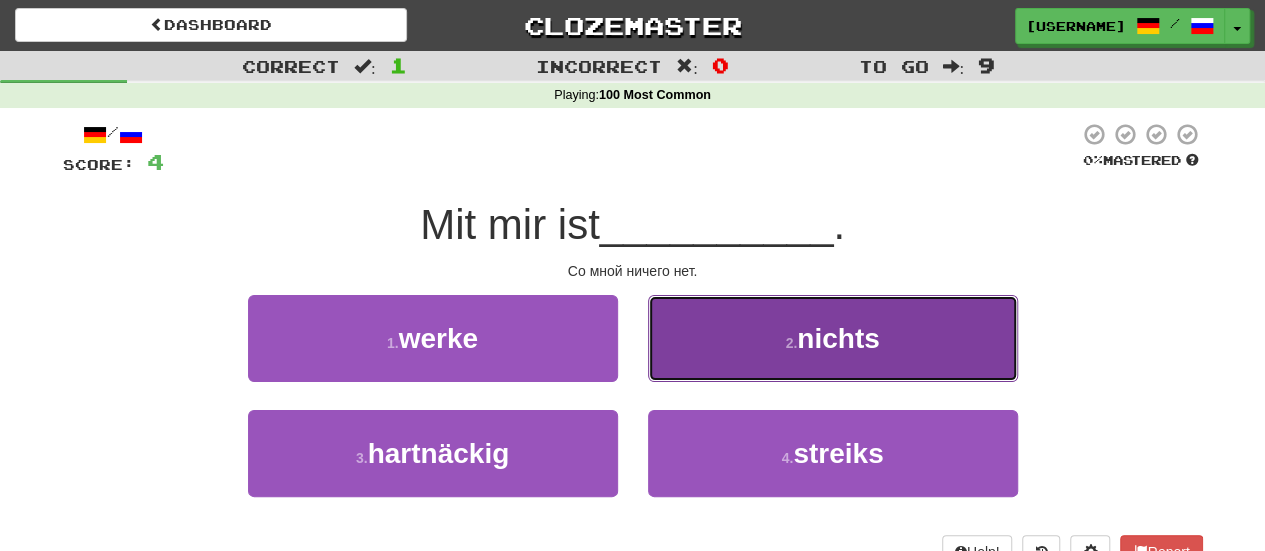 click on "2 .  nichts" at bounding box center (833, 338) 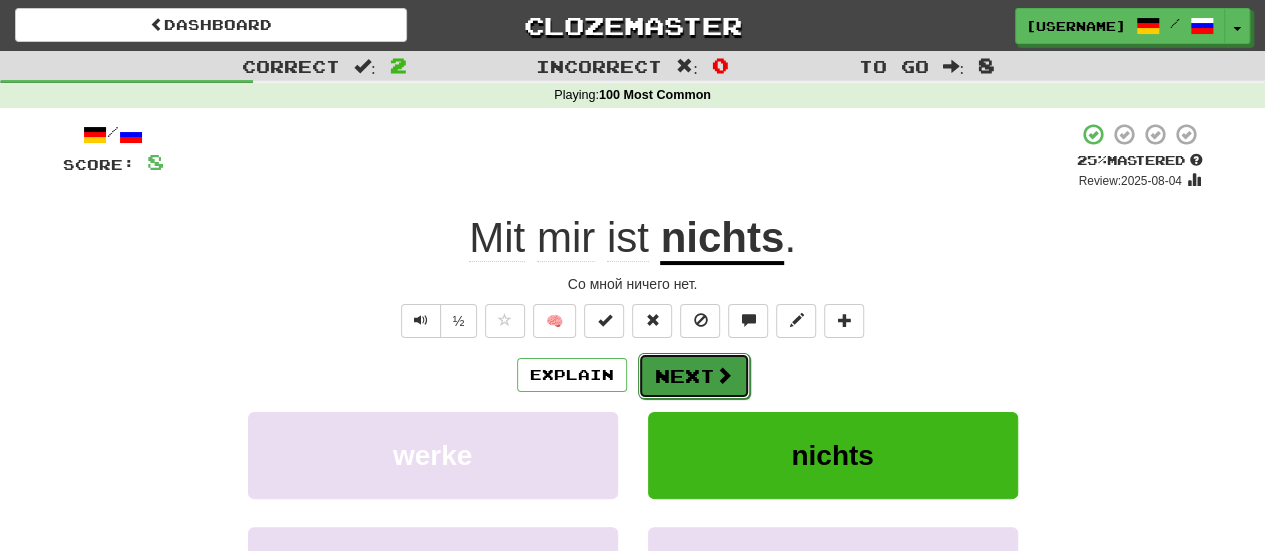 click on "Next" at bounding box center [694, 376] 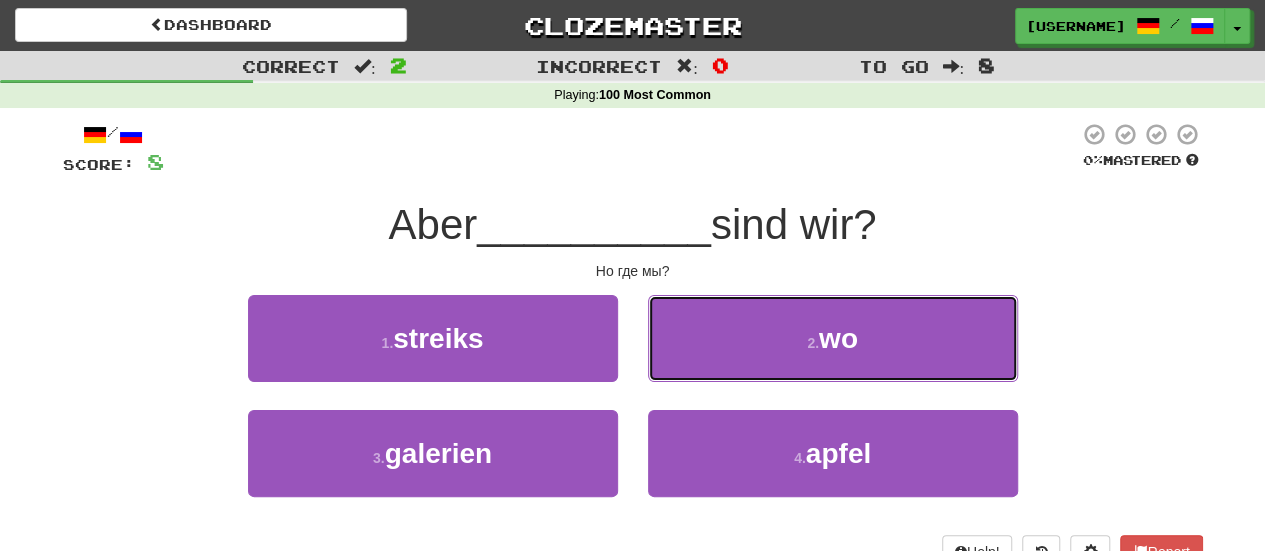 click on "2 .  wo" at bounding box center (833, 338) 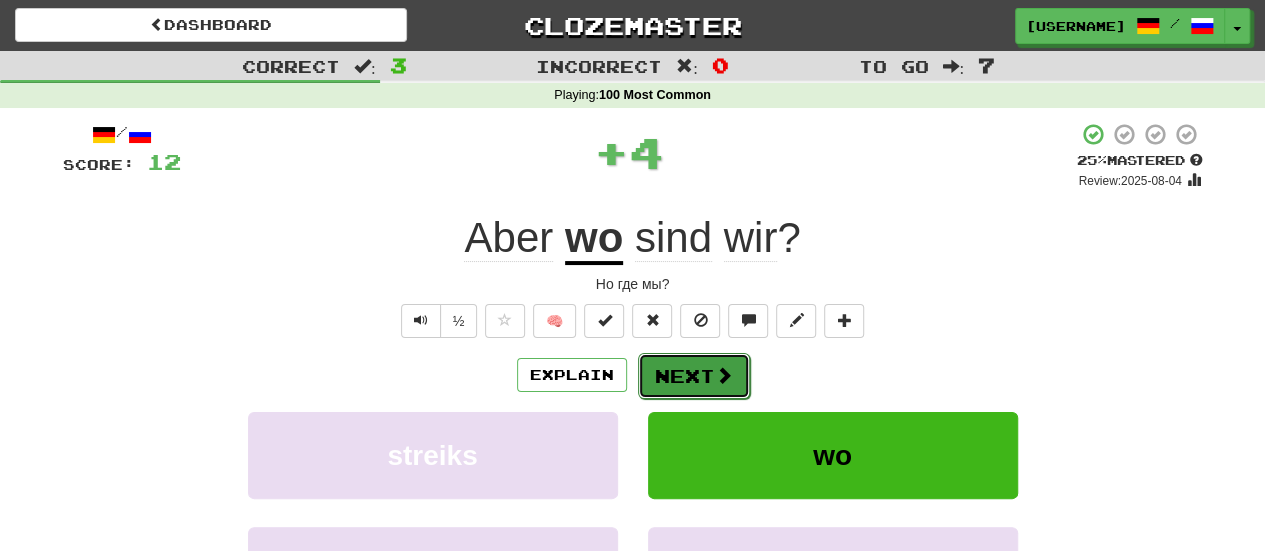 click at bounding box center (724, 375) 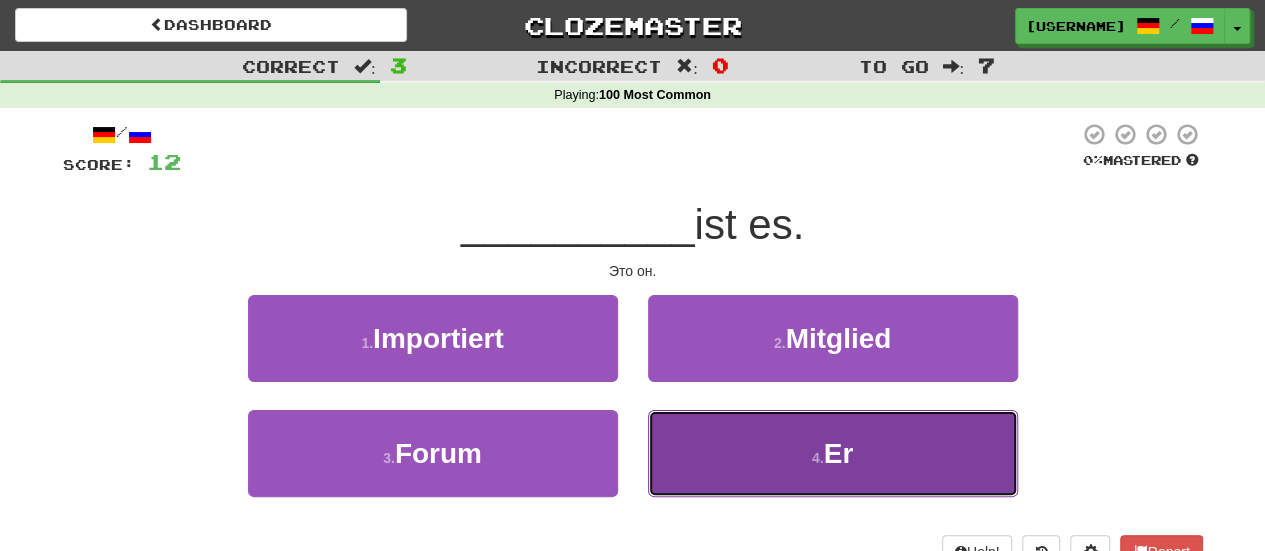 click on "4 .  Er" at bounding box center (833, 453) 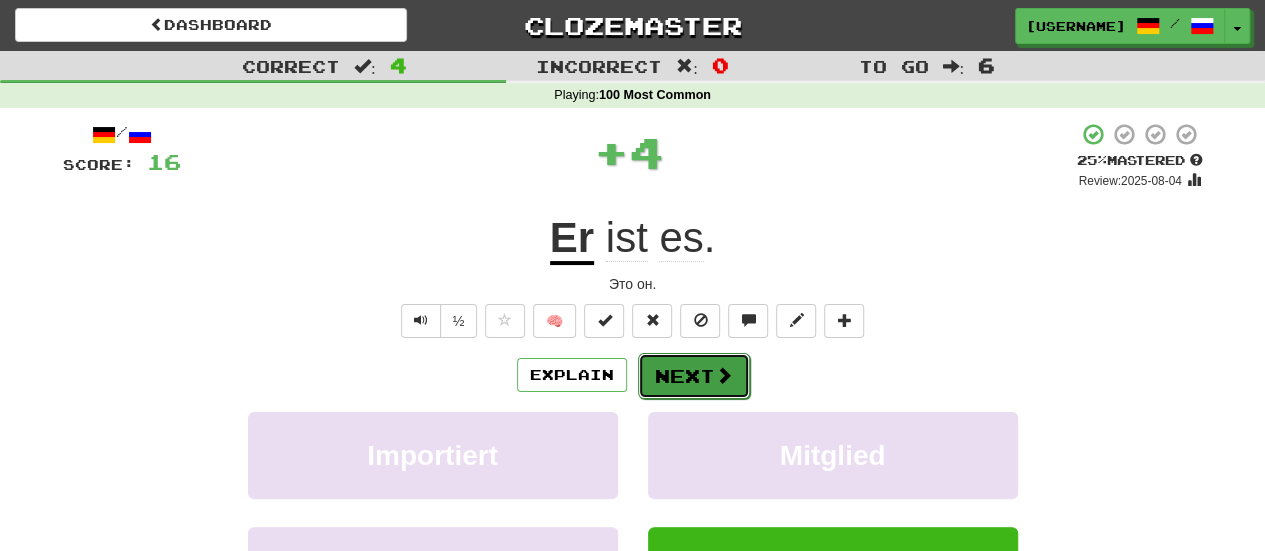 click at bounding box center [724, 375] 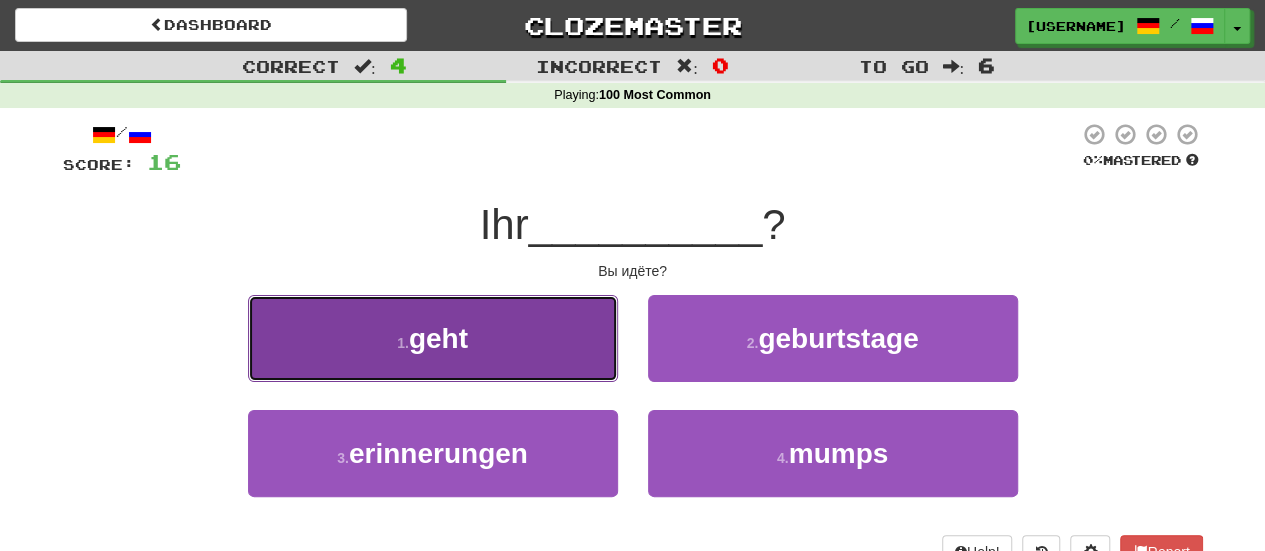 click on "1 .  geht" at bounding box center [433, 338] 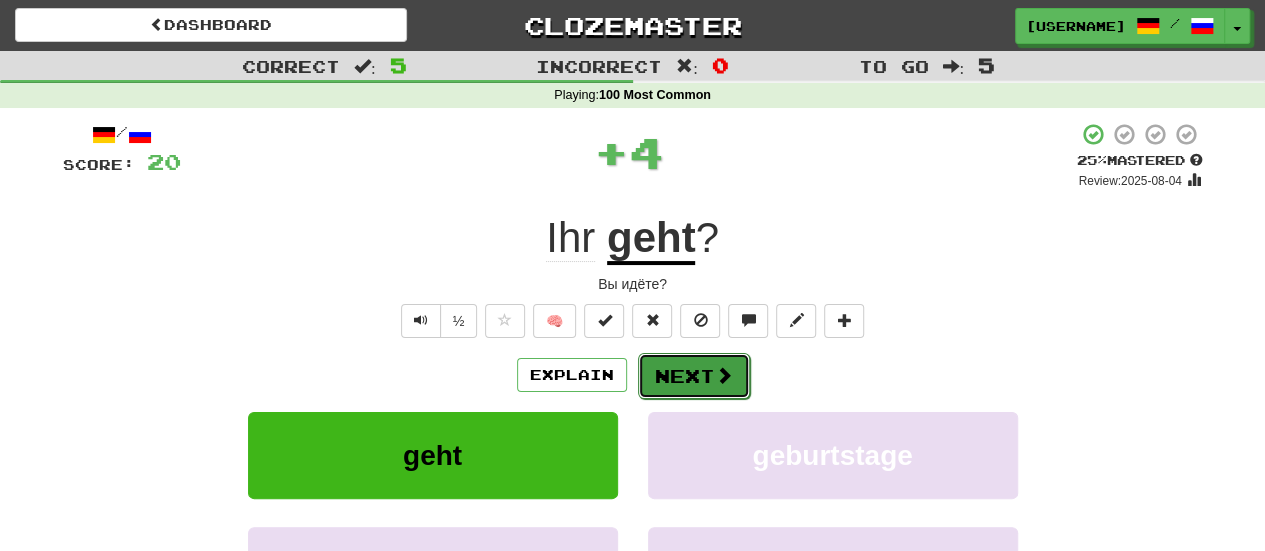 click at bounding box center [724, 375] 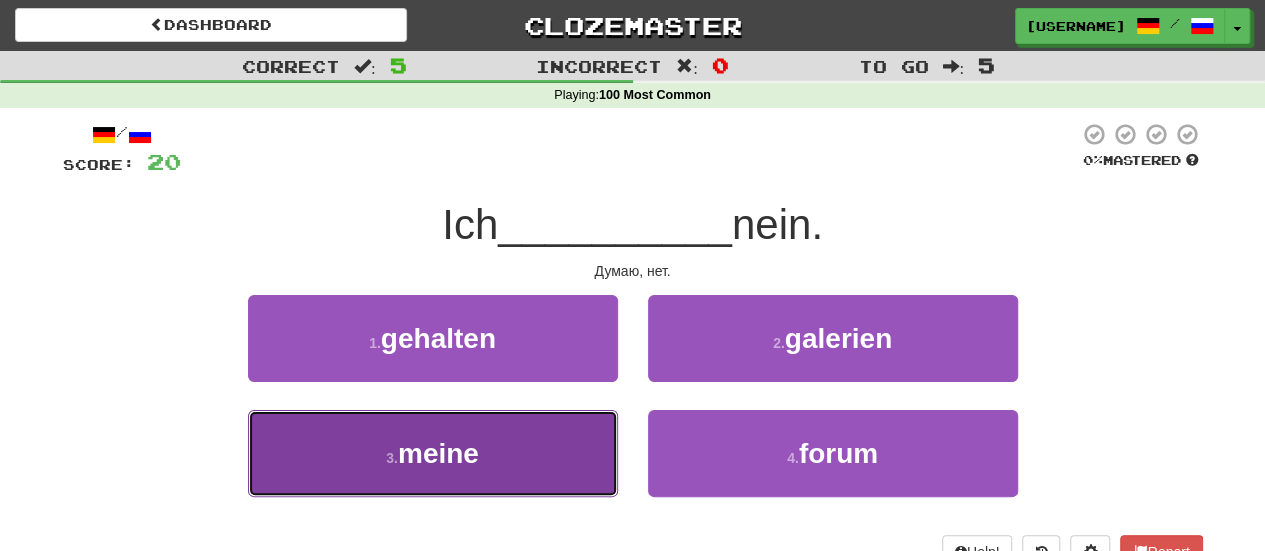 click on "3 .  meine" at bounding box center [433, 453] 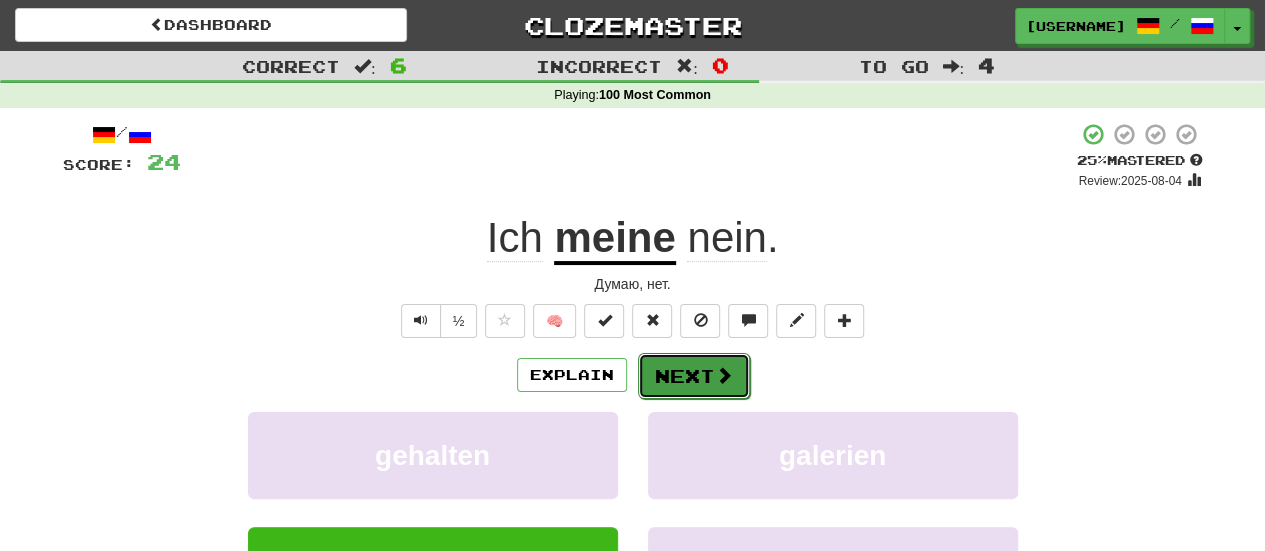 click on "Next" at bounding box center [694, 376] 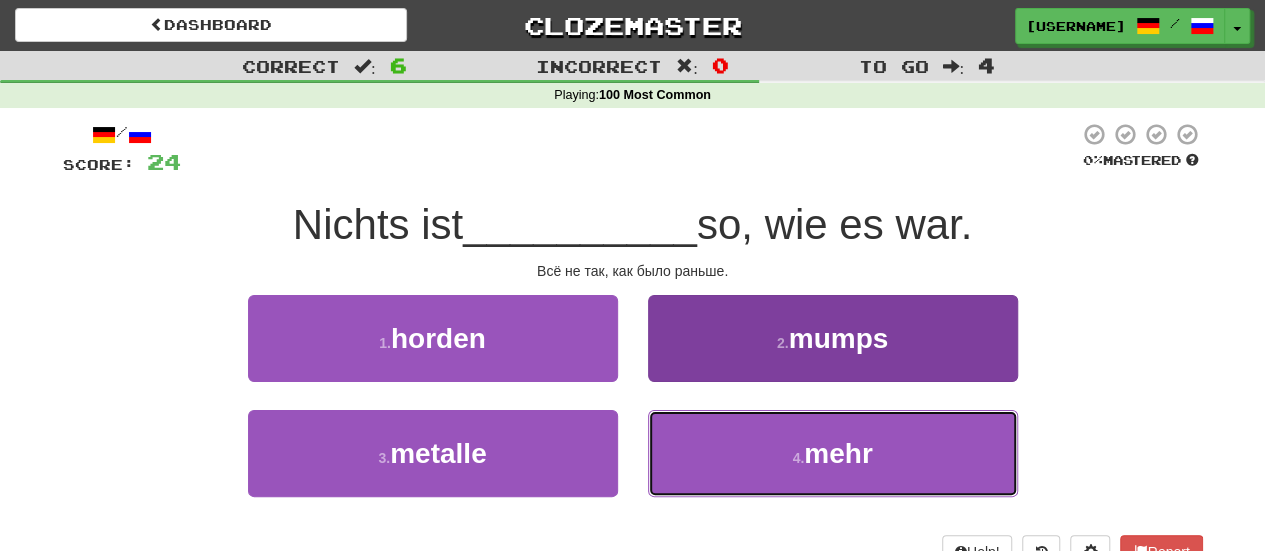 click on "4 .  mehr" at bounding box center (833, 453) 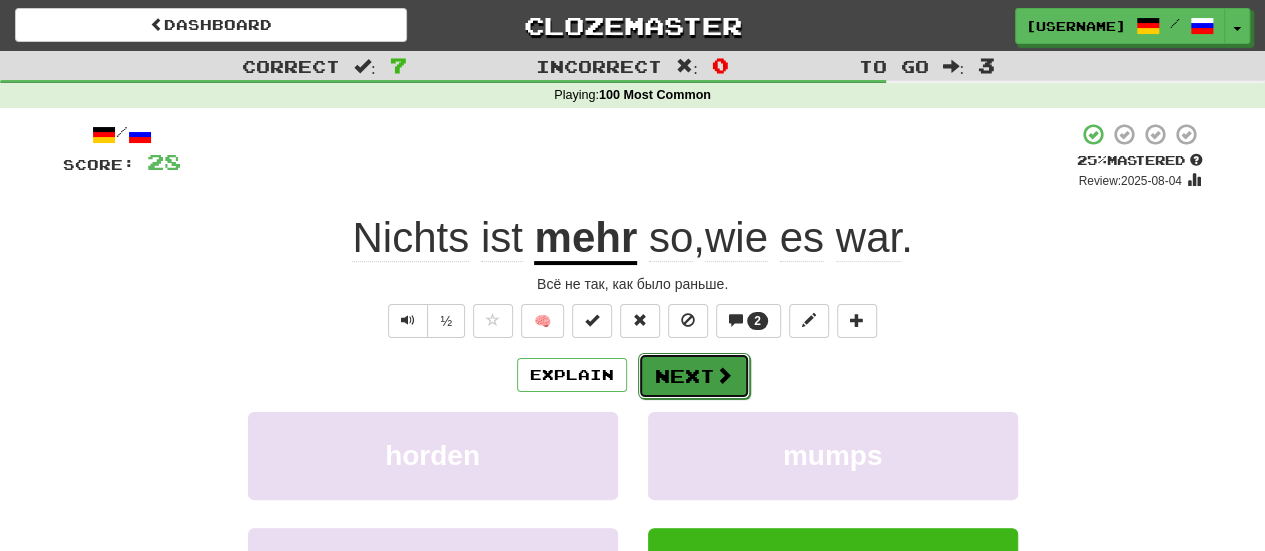 click at bounding box center [724, 375] 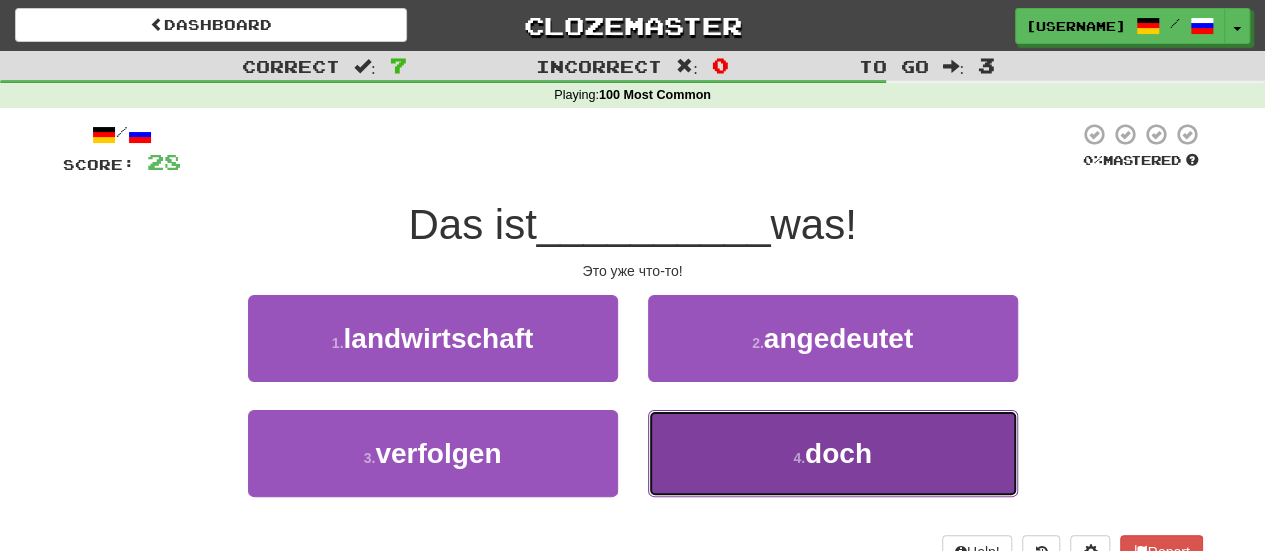 click on "4 .  doch" at bounding box center (833, 453) 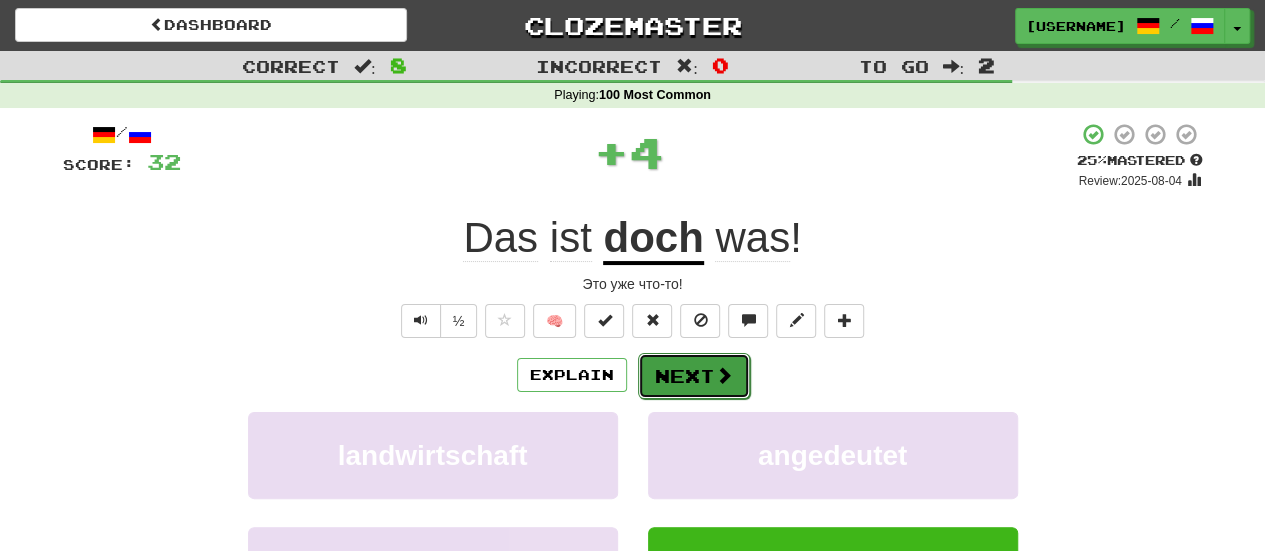 click on "Next" at bounding box center (694, 376) 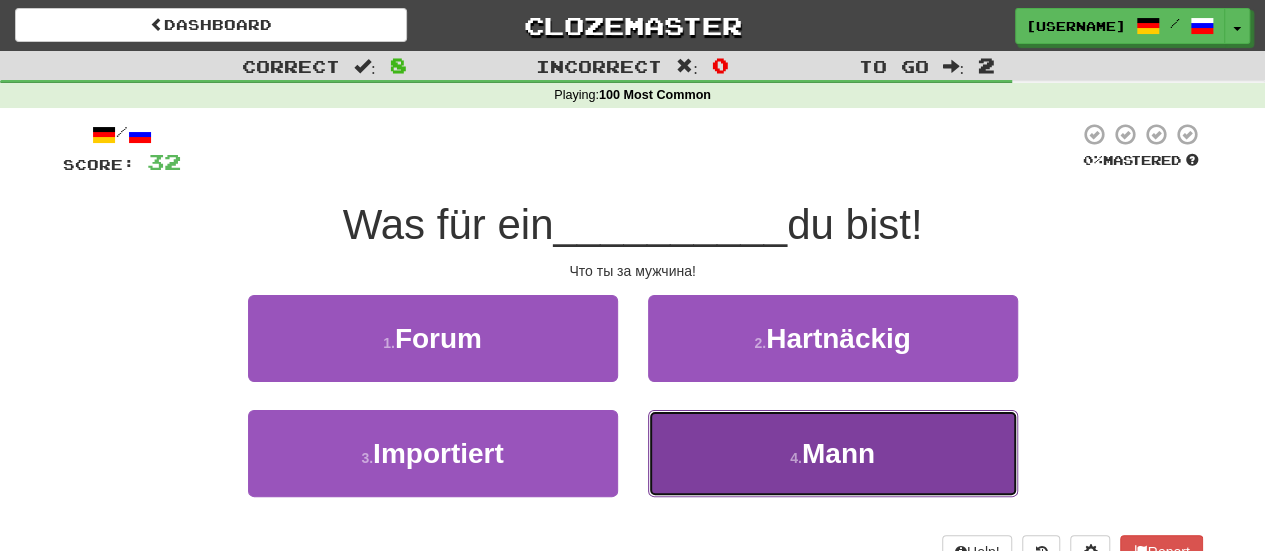 click on "Mann" at bounding box center [838, 453] 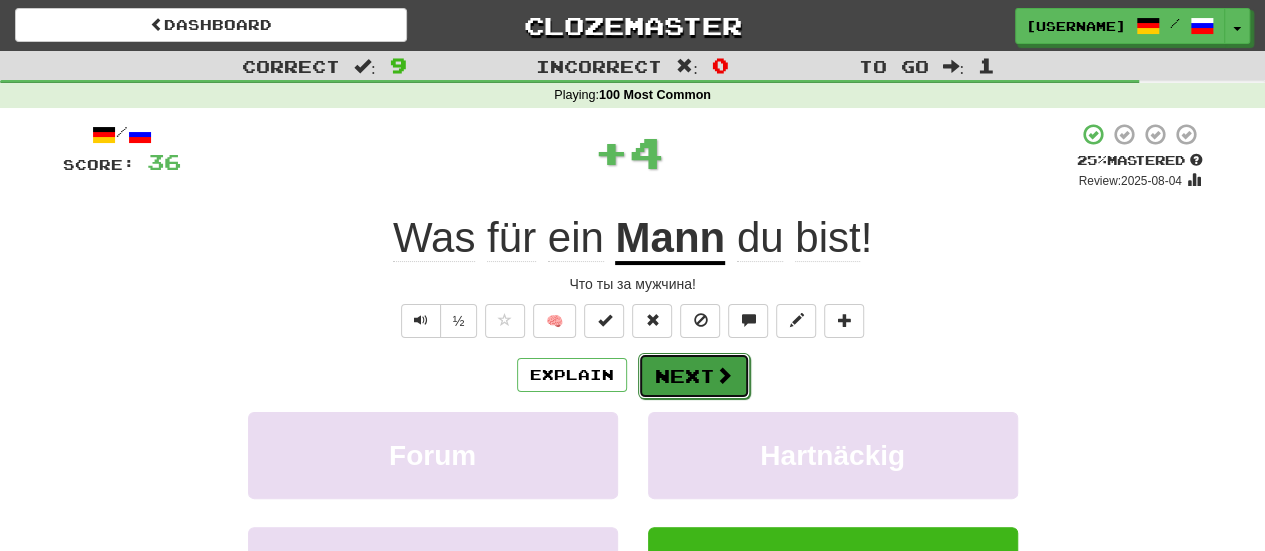click at bounding box center (724, 375) 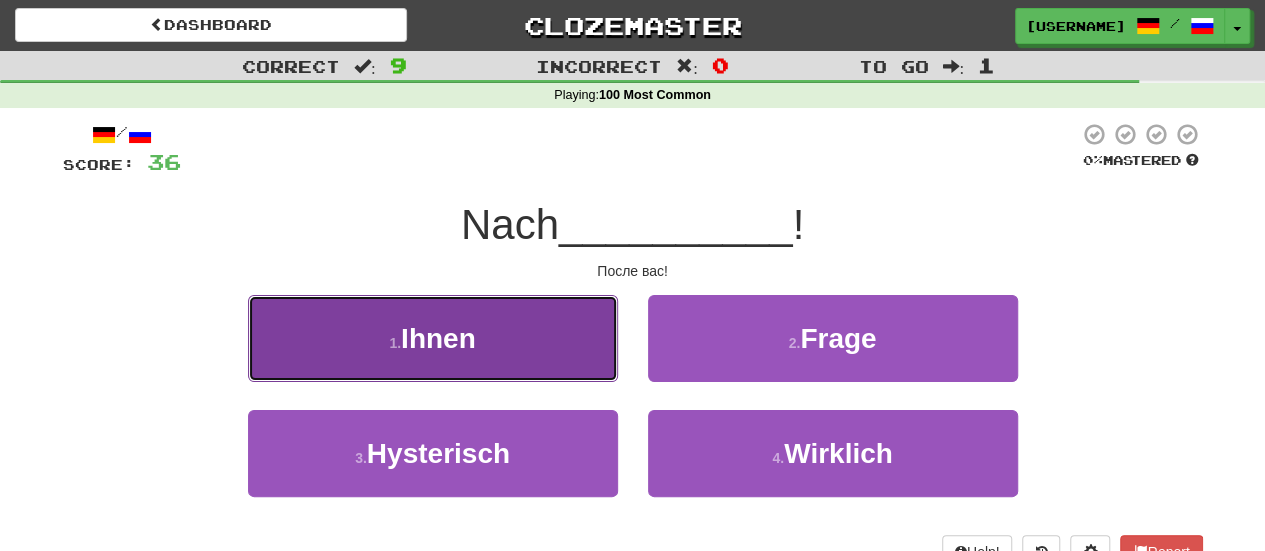 click on "1 .  Ihnen" at bounding box center (433, 338) 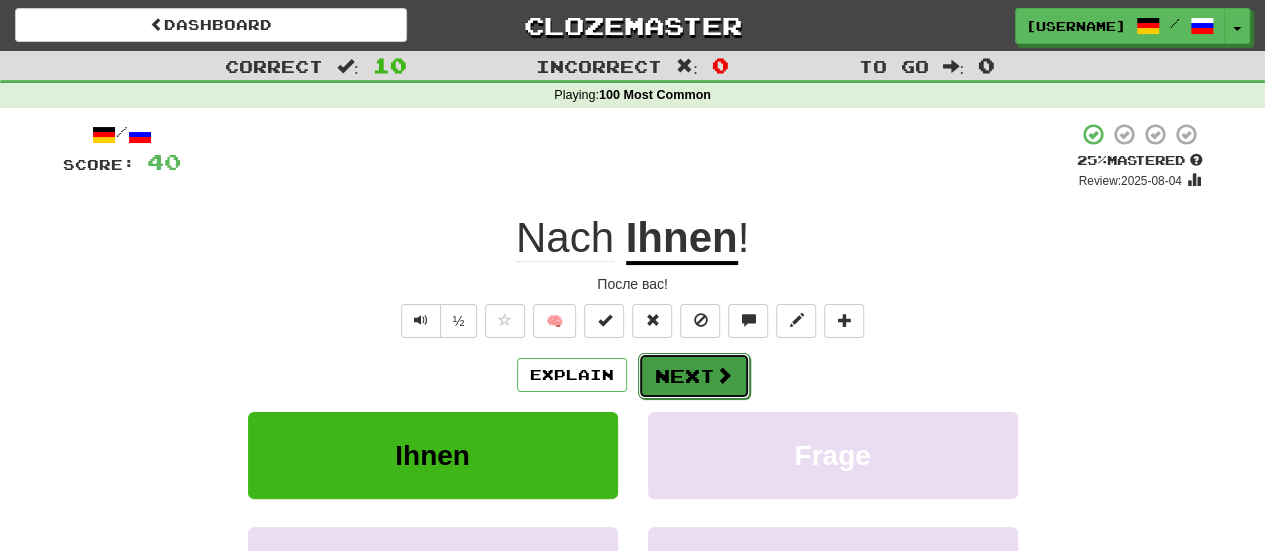 click at bounding box center [724, 375] 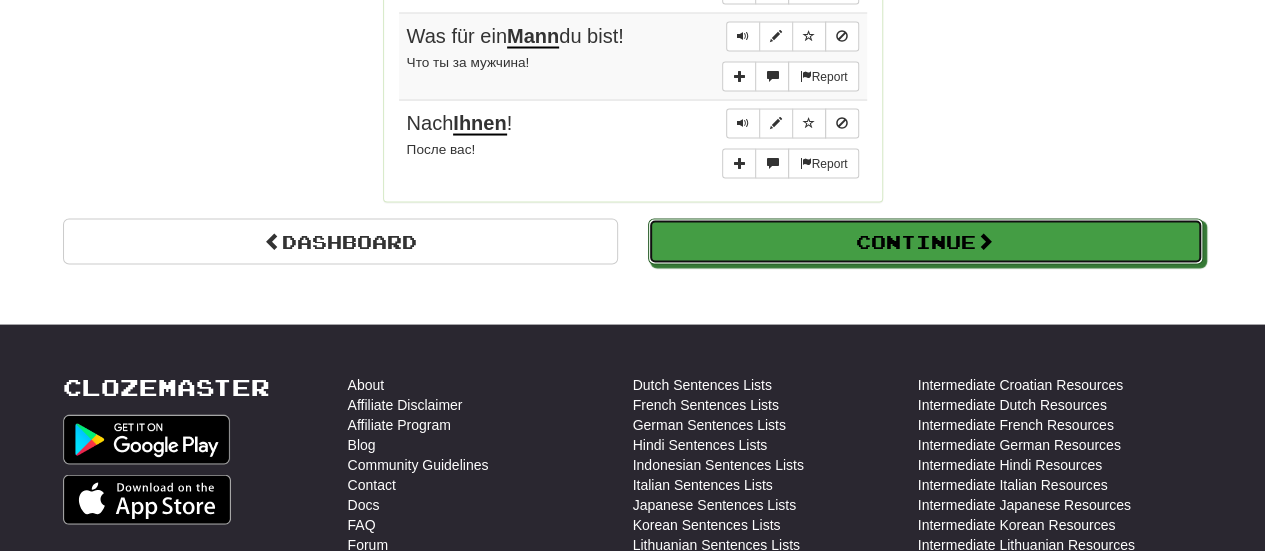 click on "Continue" at bounding box center (925, 242) 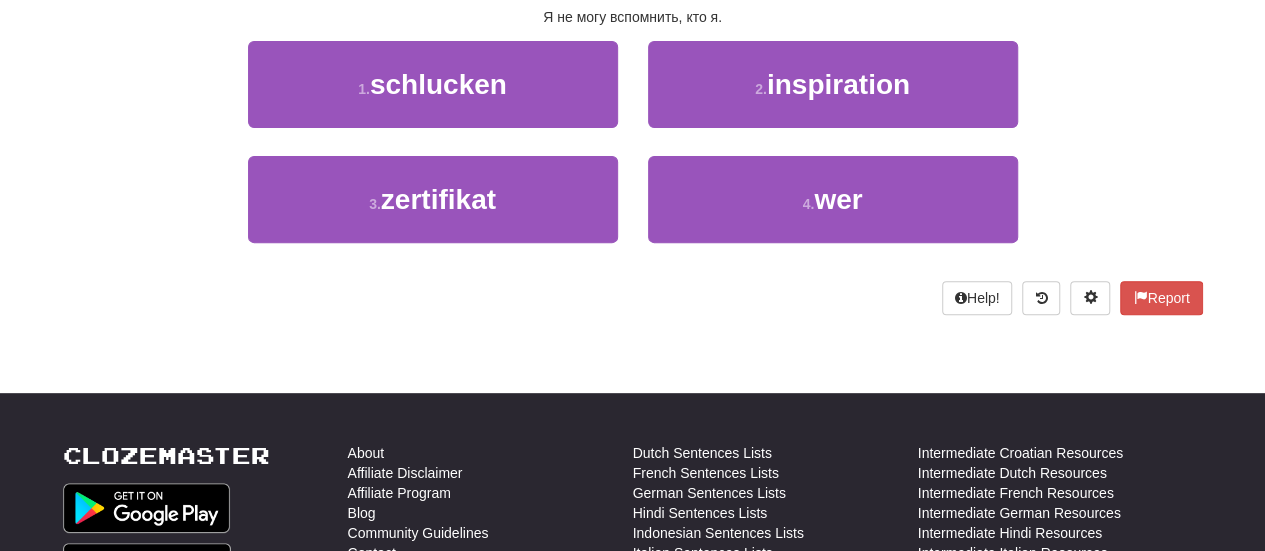scroll, scrollTop: 0, scrollLeft: 0, axis: both 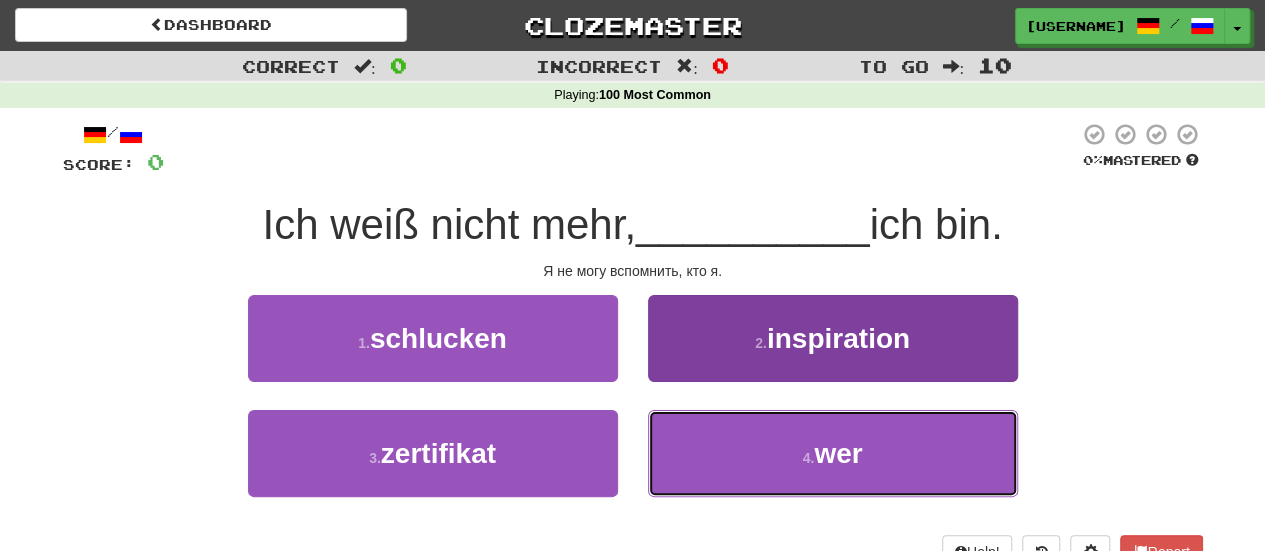 drag, startPoint x: 878, startPoint y: 473, endPoint x: 864, endPoint y: 443, distance: 33.105892 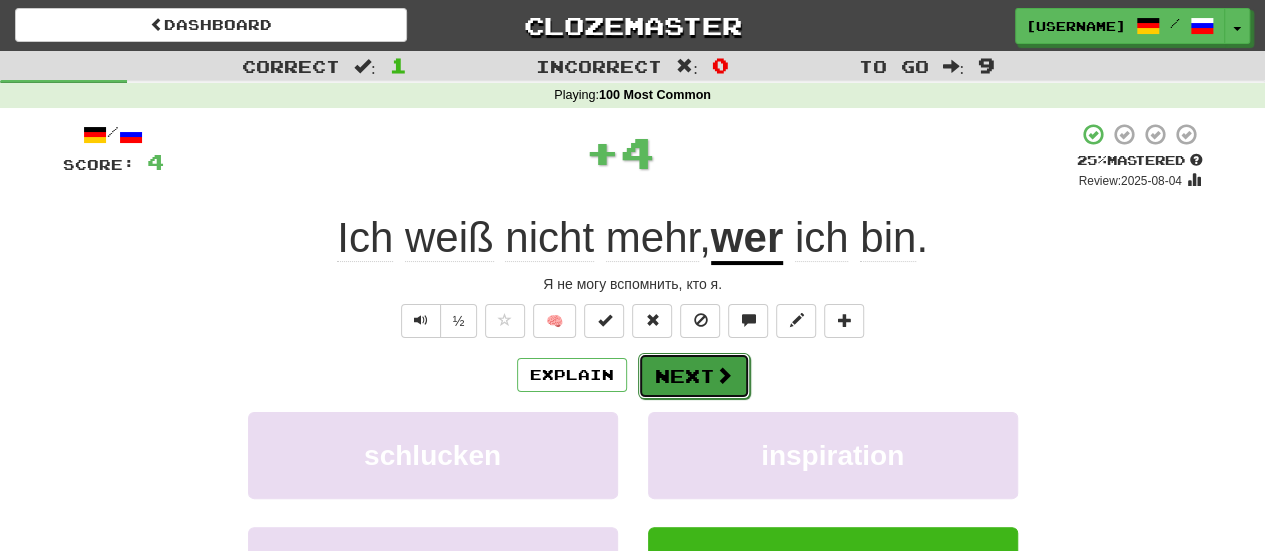 click on "Next" at bounding box center [694, 376] 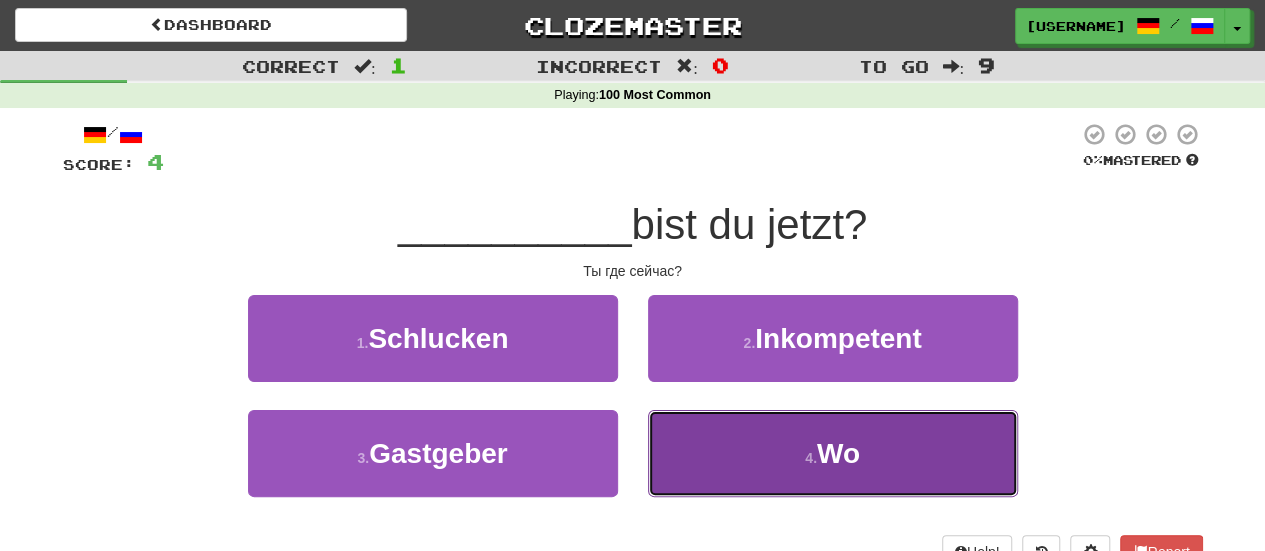 click on "4 .  Wo" at bounding box center [833, 453] 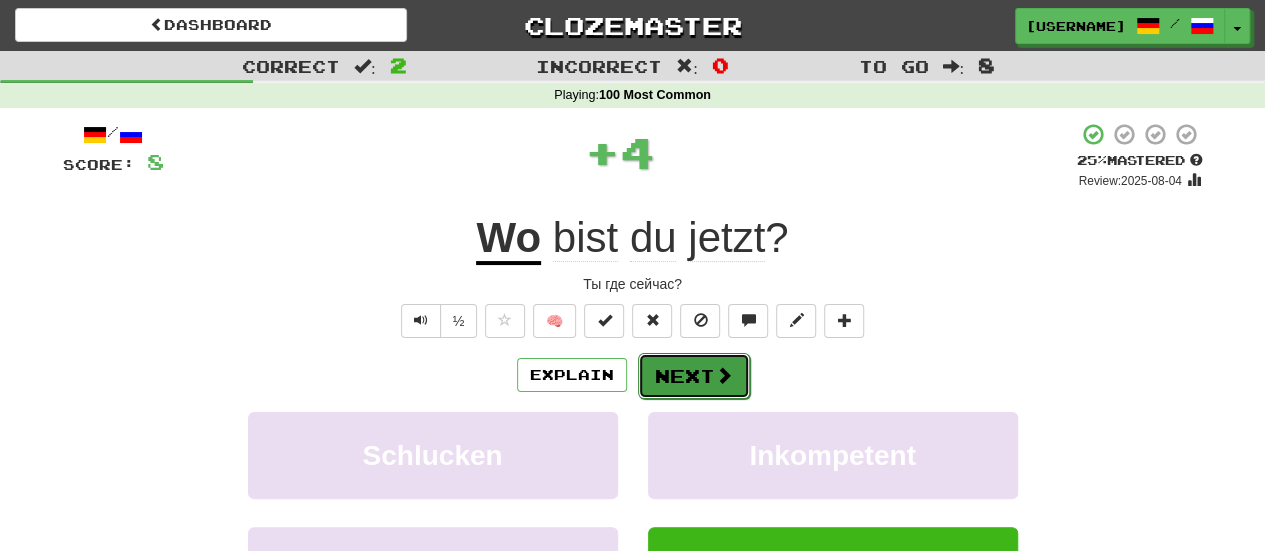 click on "Next" at bounding box center (694, 376) 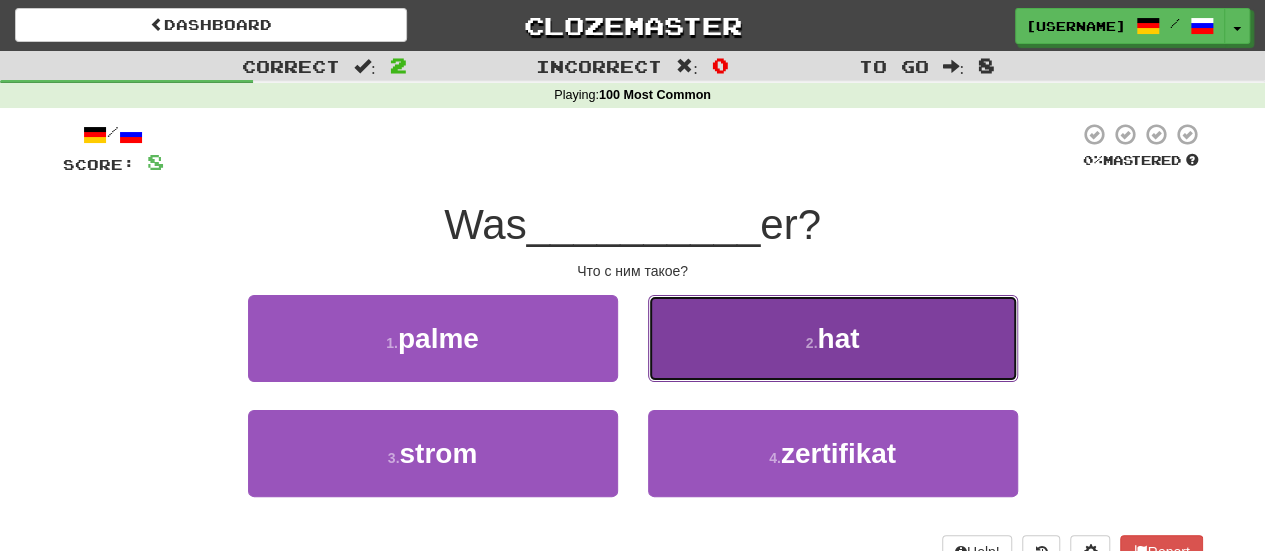 click on "2 .  hat" at bounding box center [833, 338] 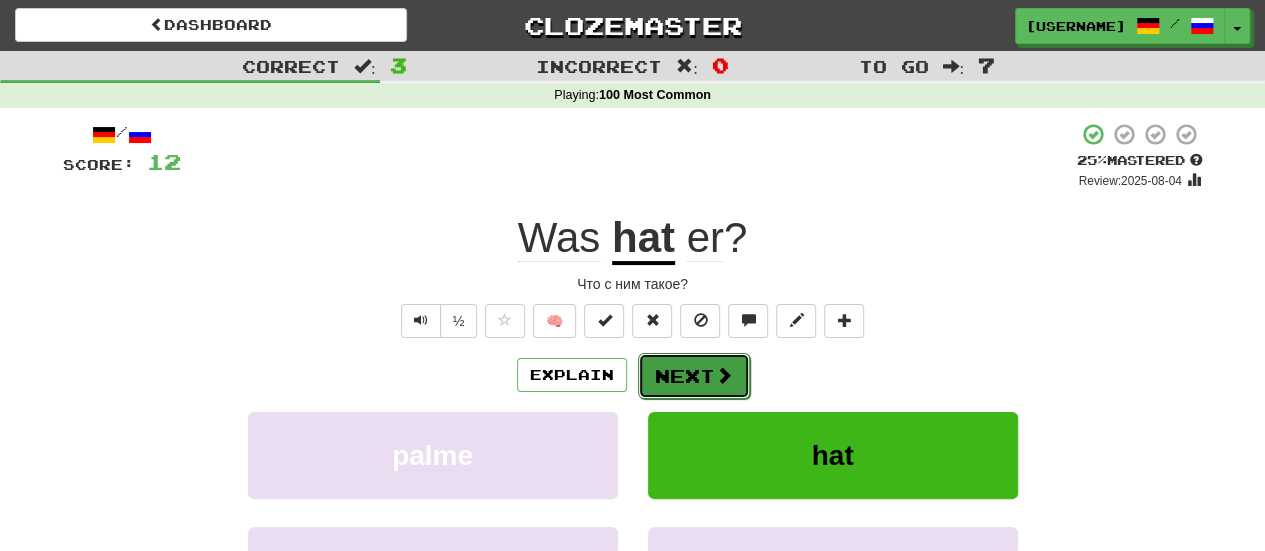 click on "Next" at bounding box center [694, 376] 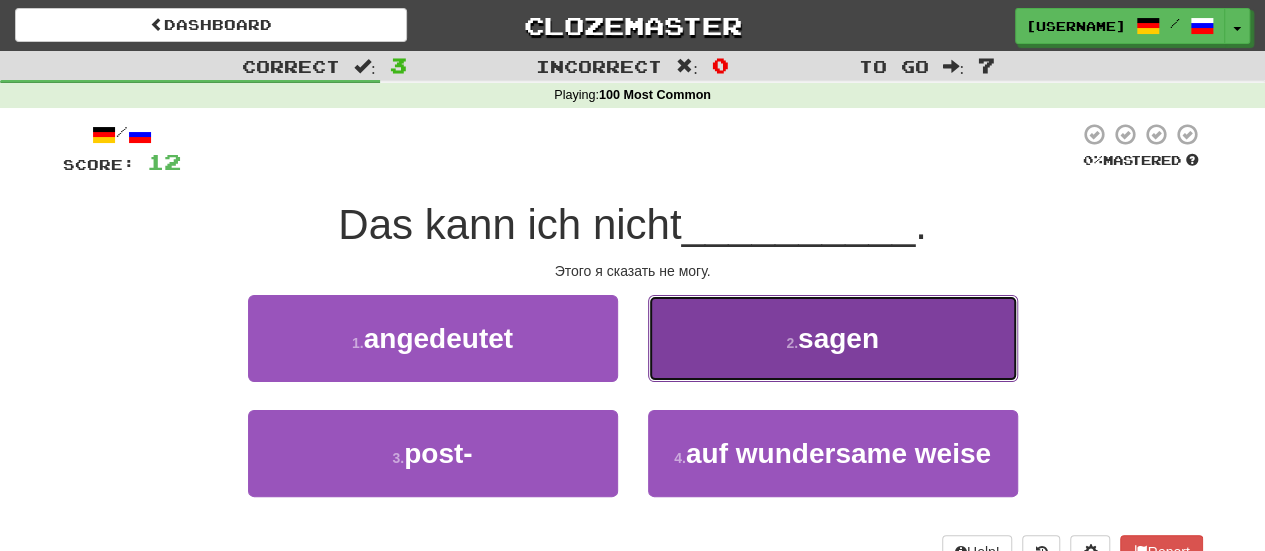 click on "2 .  sagen" at bounding box center (833, 338) 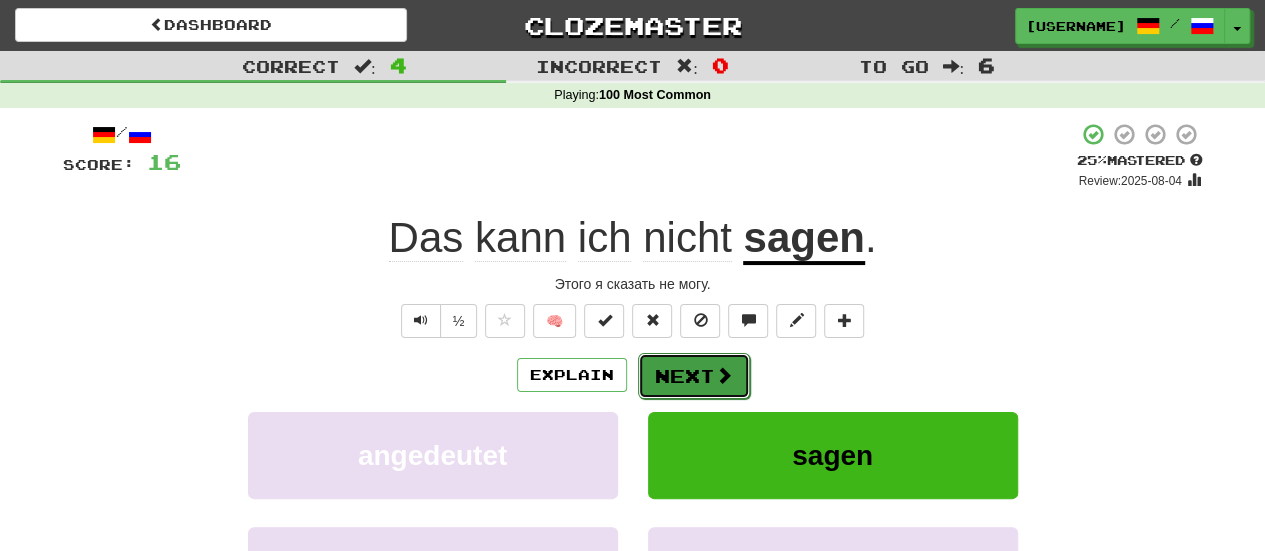 click on "Next" at bounding box center (694, 376) 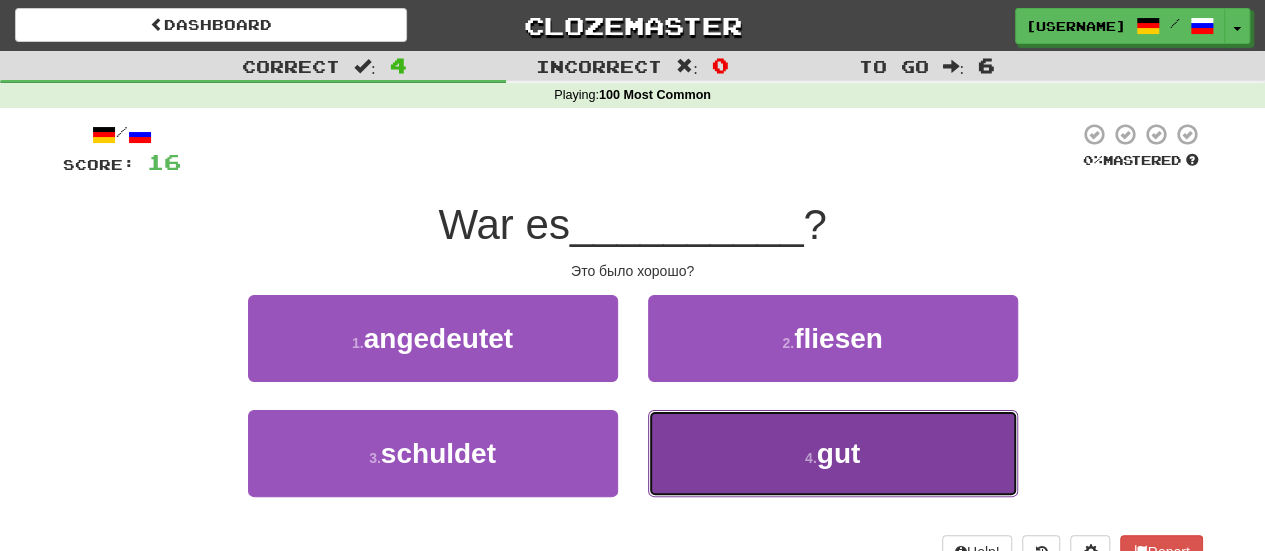 click on "4 .  gut" at bounding box center [833, 453] 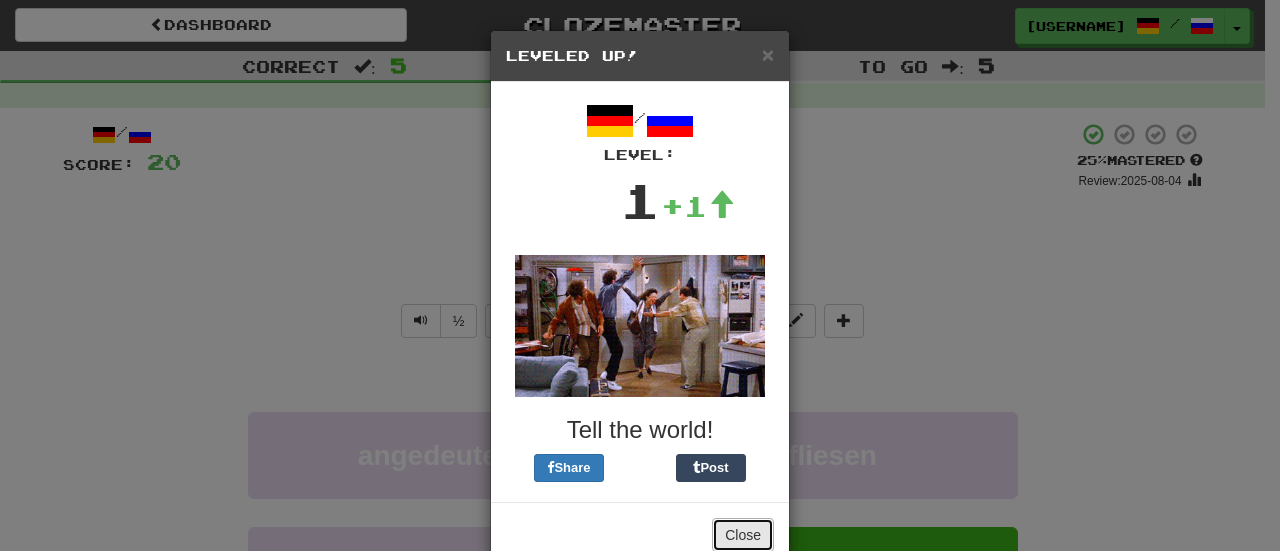 click on "Close" at bounding box center [743, 535] 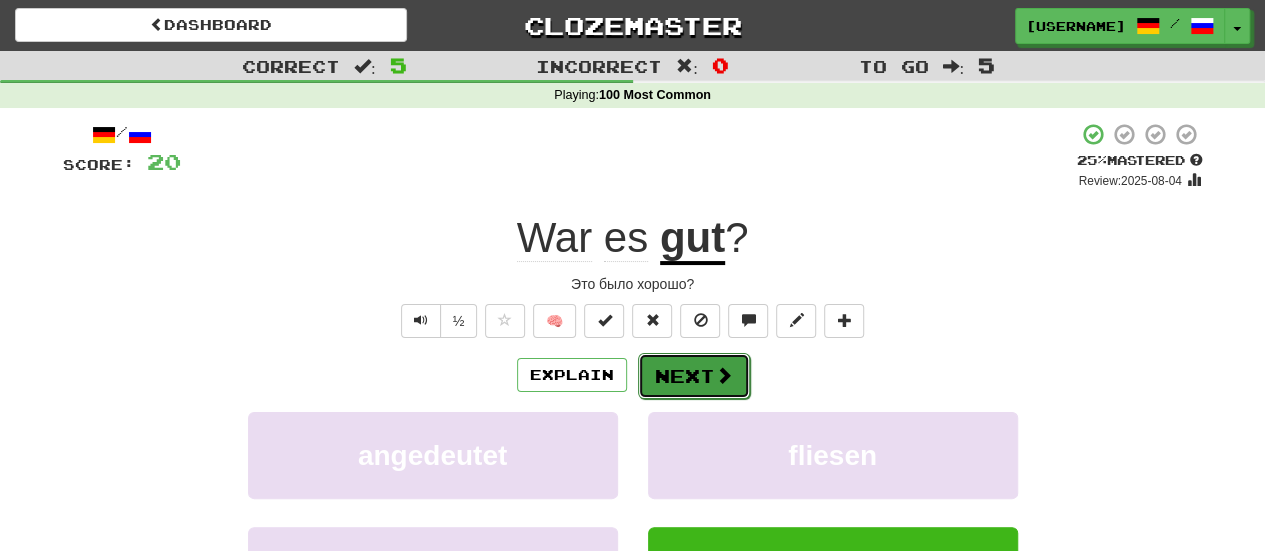 click on "Next" at bounding box center [694, 376] 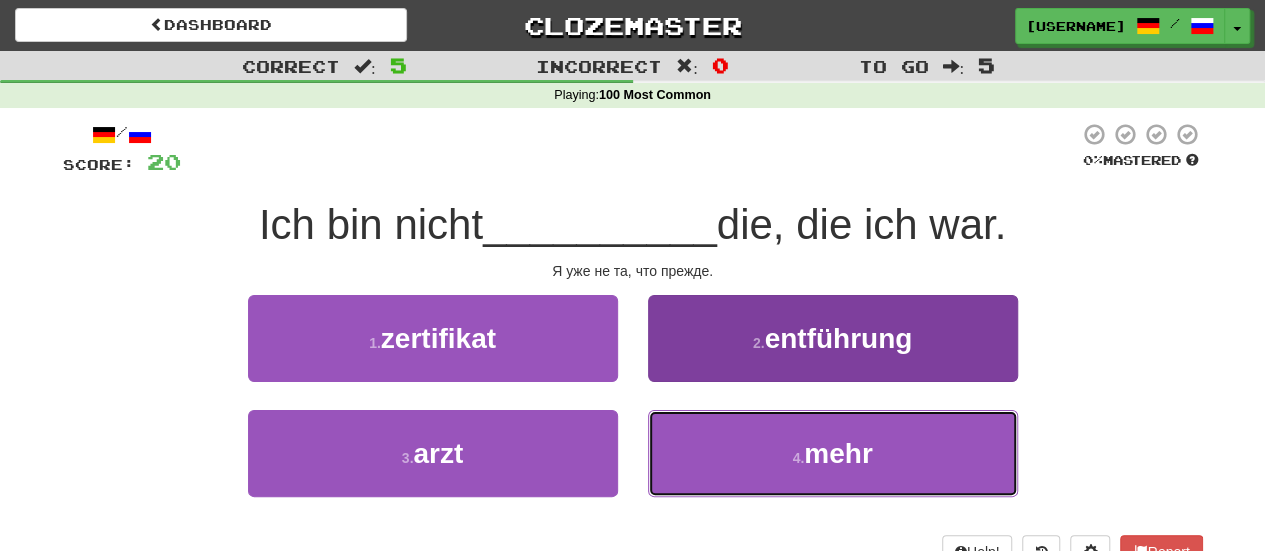 click on "4 .  mehr" at bounding box center (833, 453) 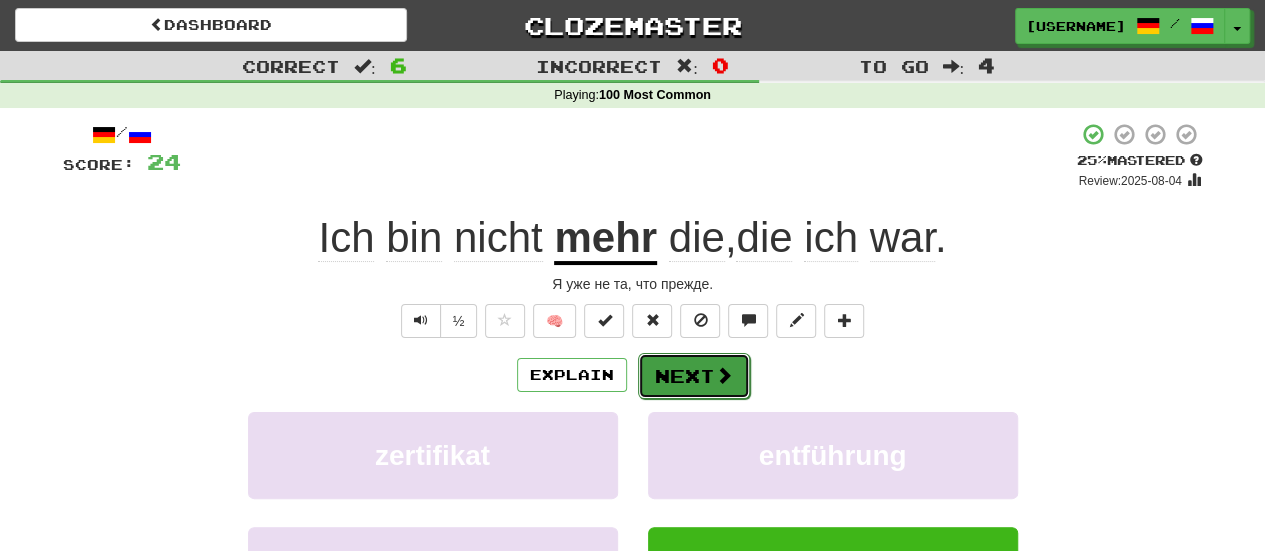 click on "Next" at bounding box center (694, 376) 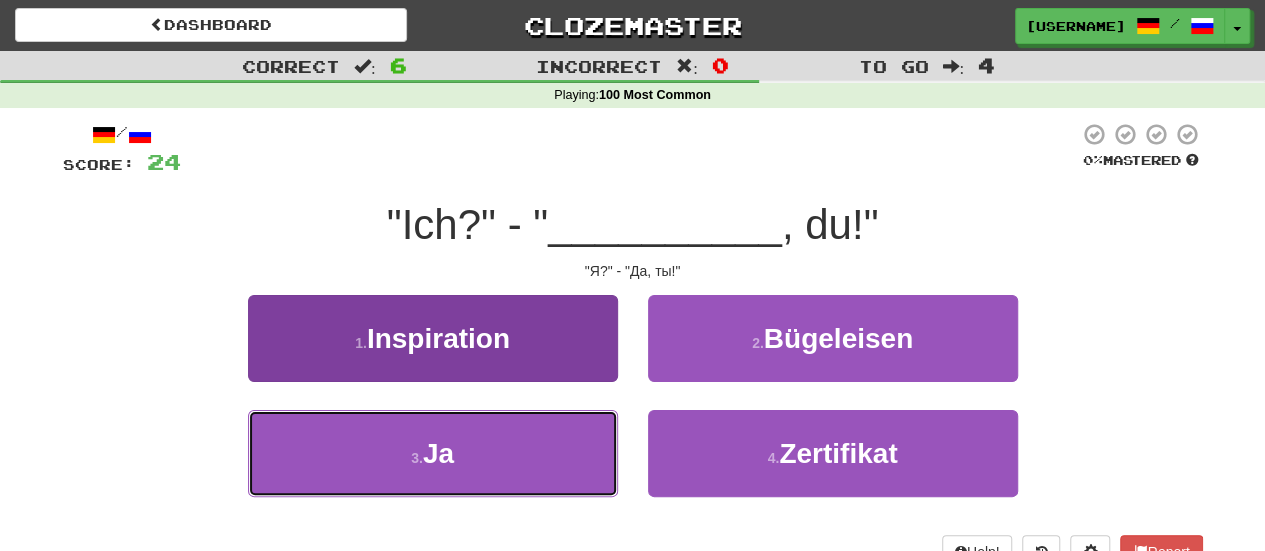 click on "3 .  Ja" at bounding box center (433, 453) 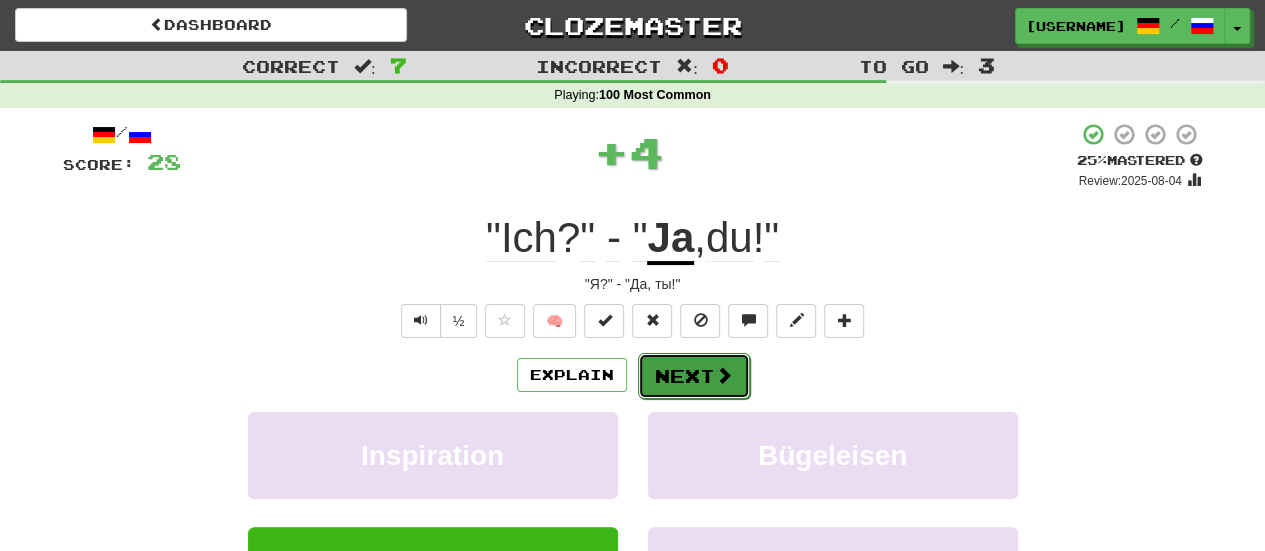click on "Next" at bounding box center [694, 376] 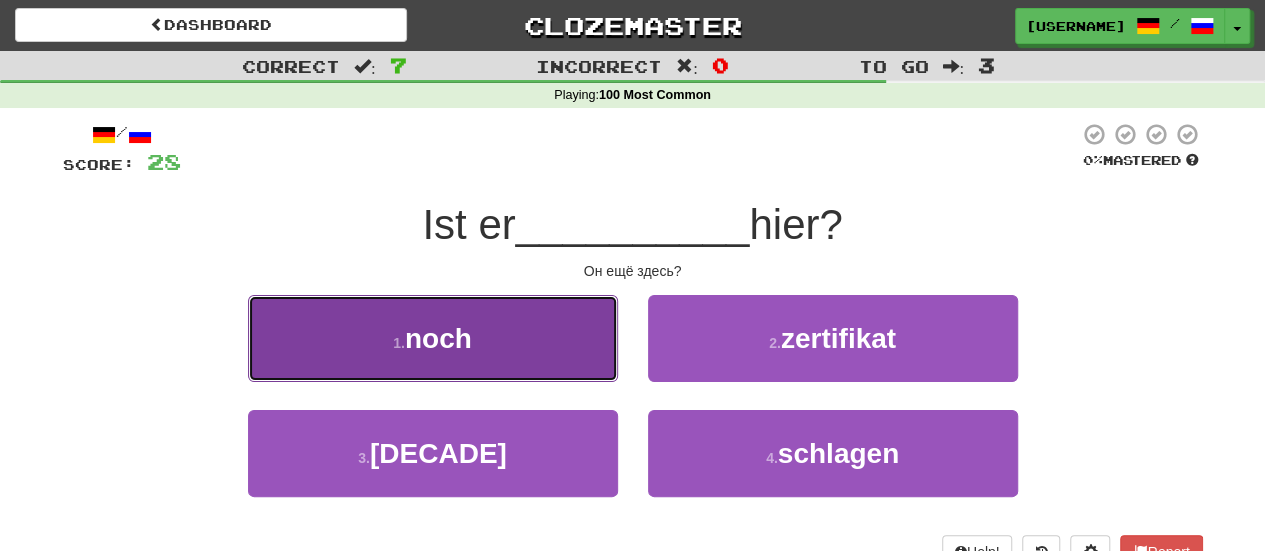 click on "1 .  noch" at bounding box center [433, 338] 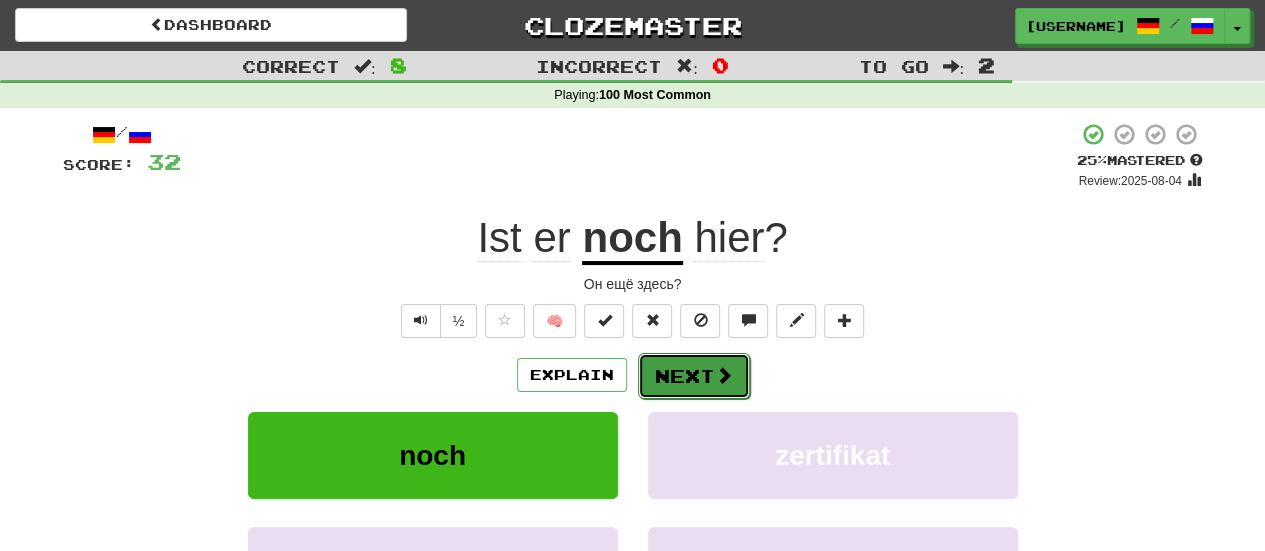 click at bounding box center (724, 375) 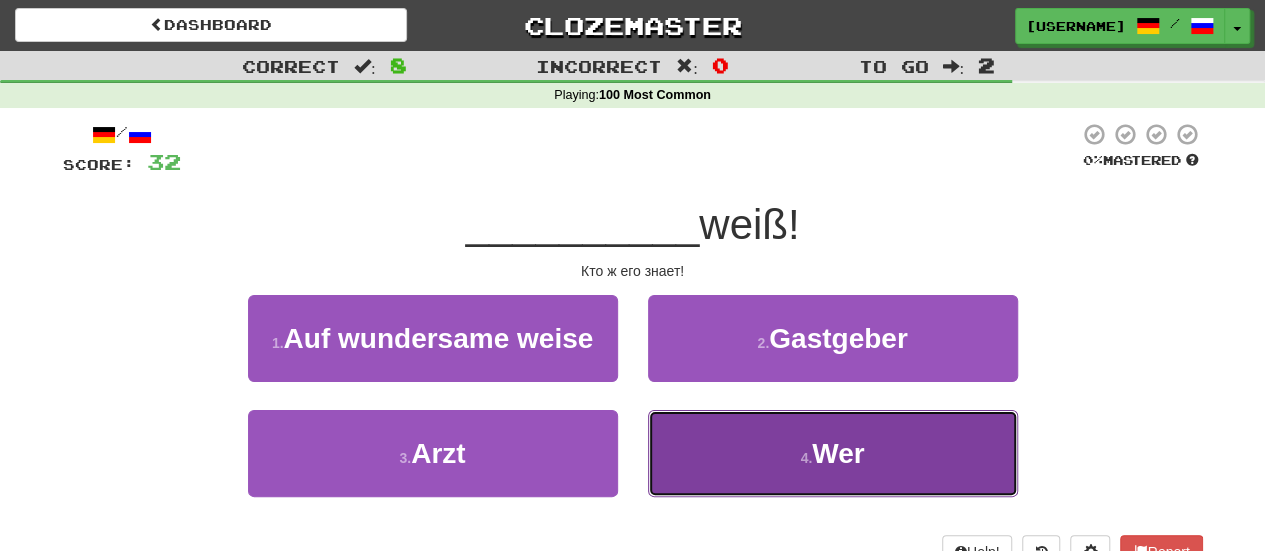 click on "4 .  Wer" at bounding box center [833, 453] 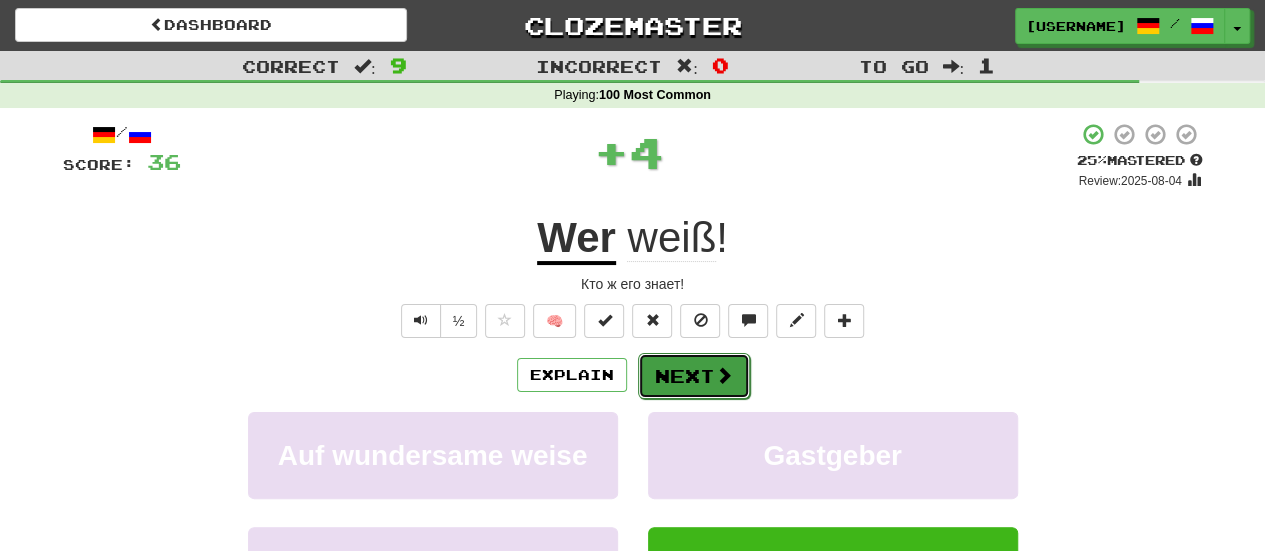 click at bounding box center [724, 375] 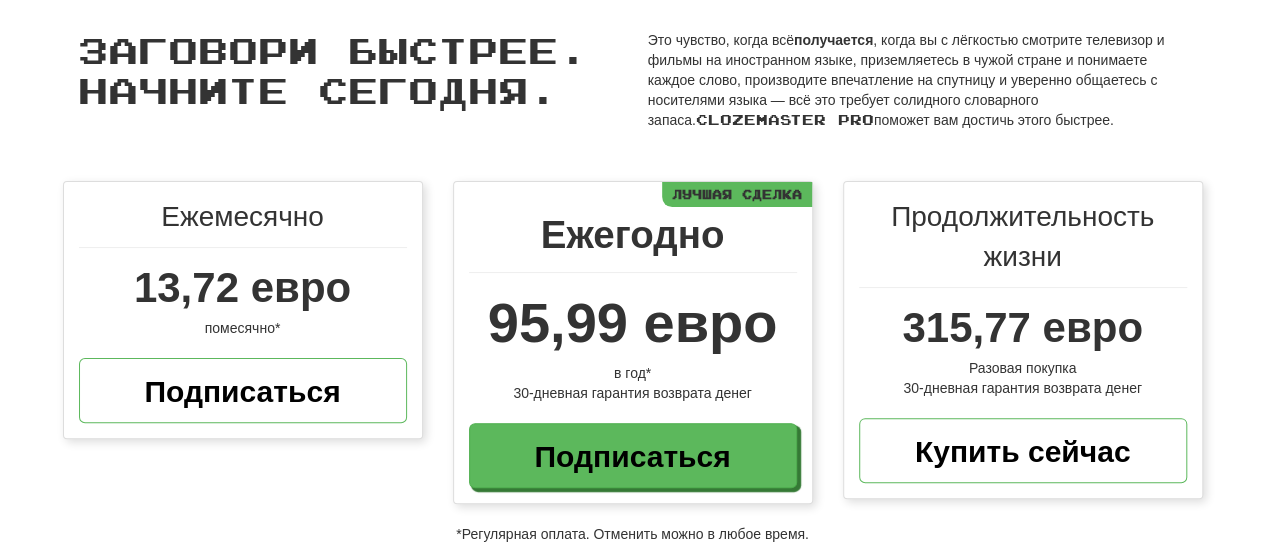 scroll, scrollTop: 0, scrollLeft: 0, axis: both 